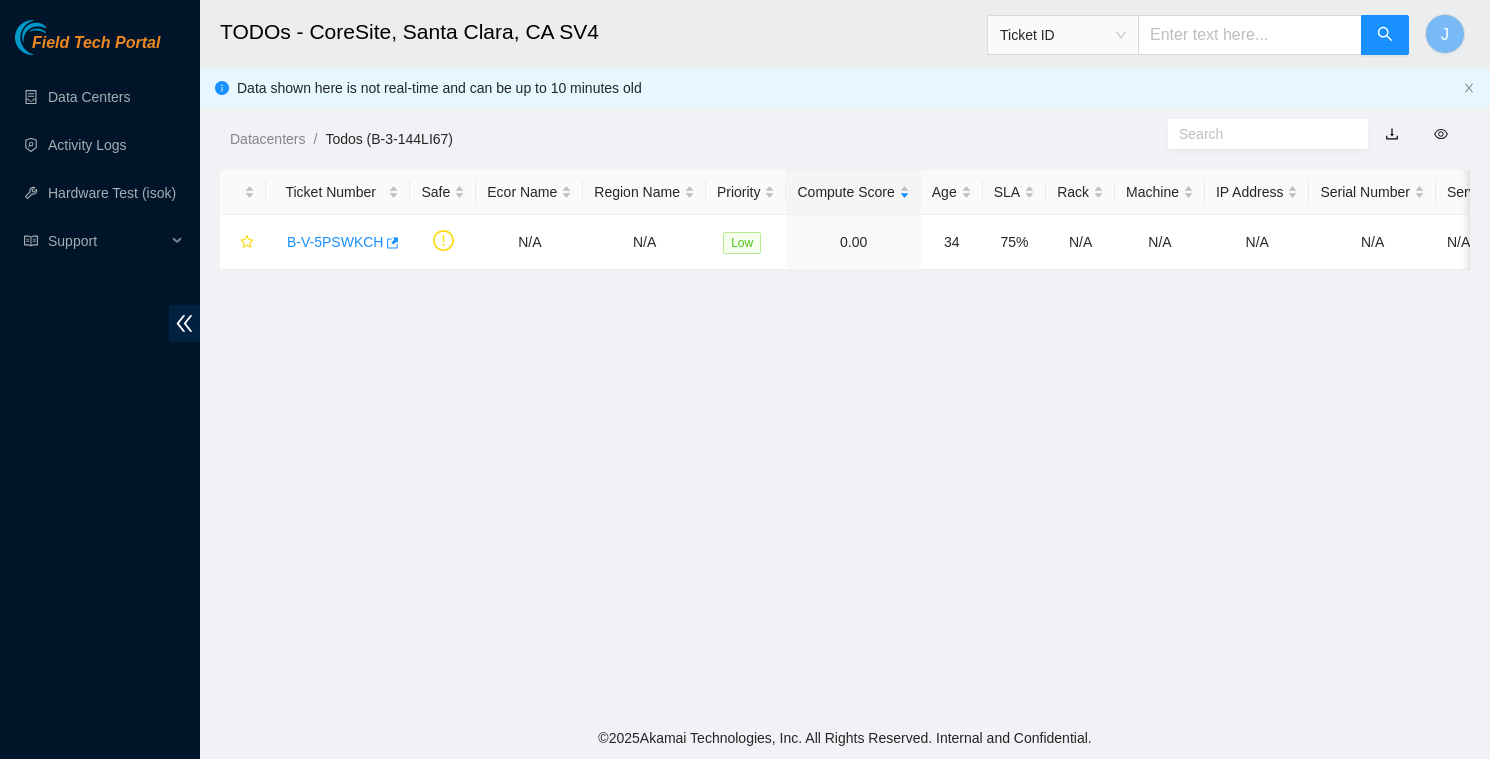 scroll, scrollTop: 0, scrollLeft: 0, axis: both 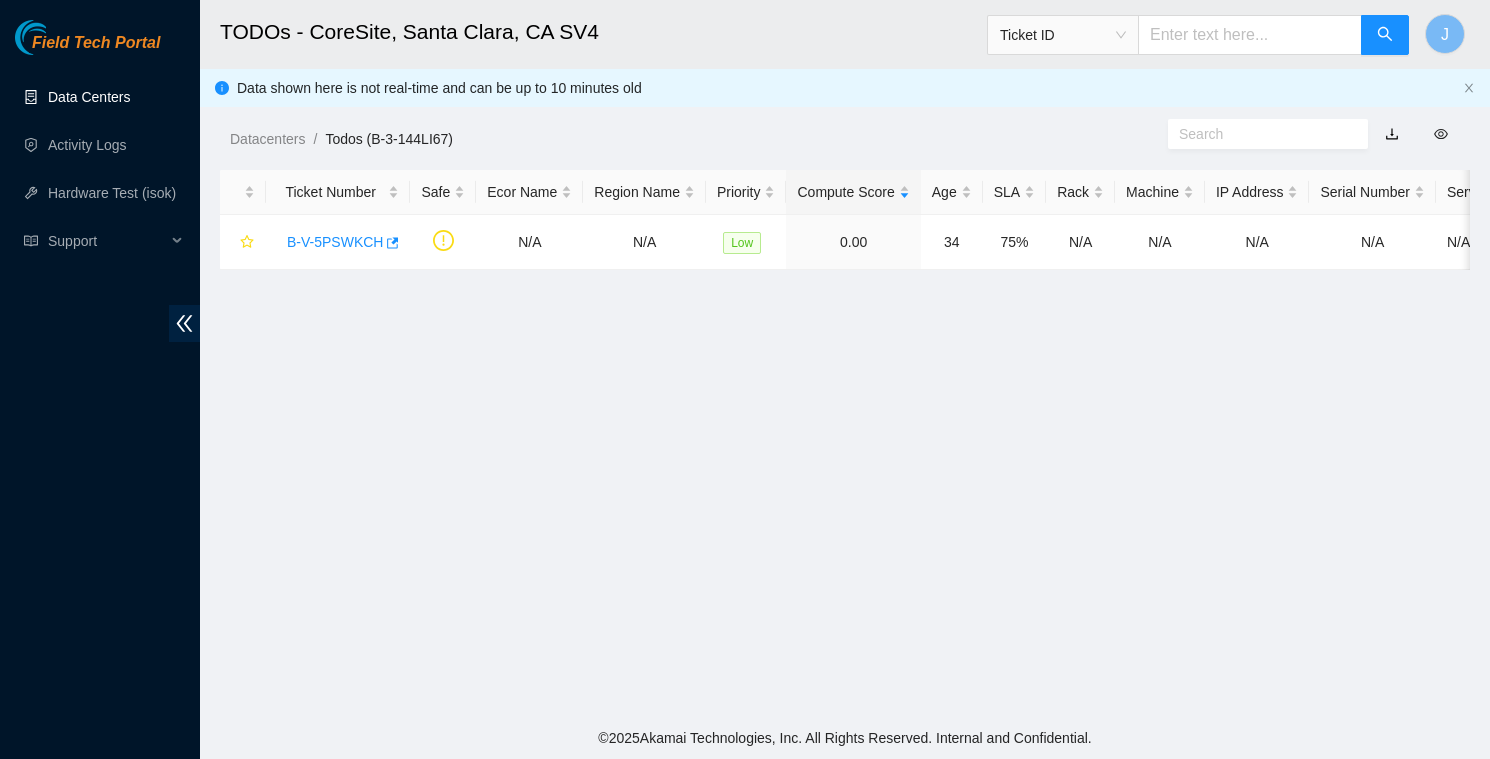 click on "Data Centers" at bounding box center (89, 97) 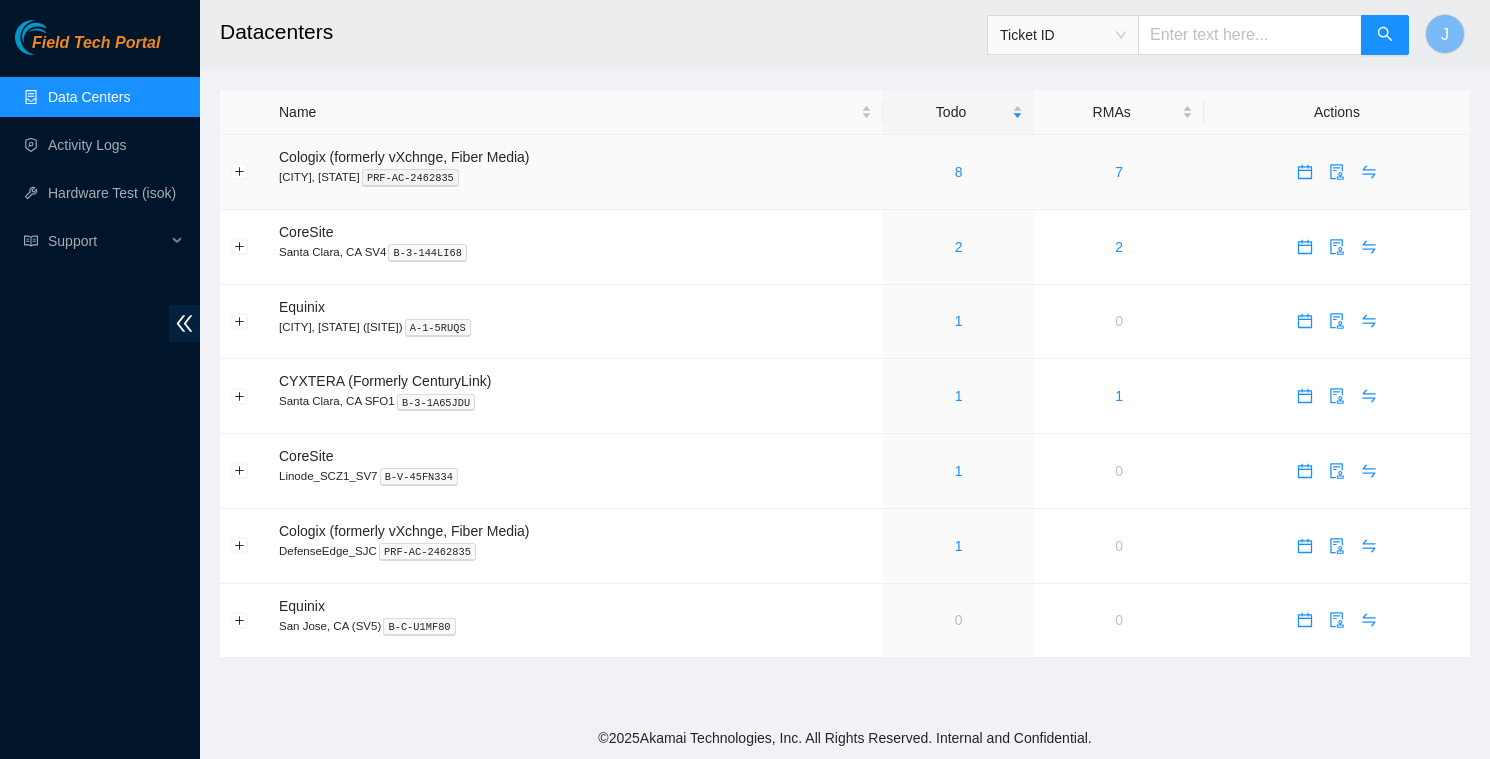 click on "8" at bounding box center (959, 172) 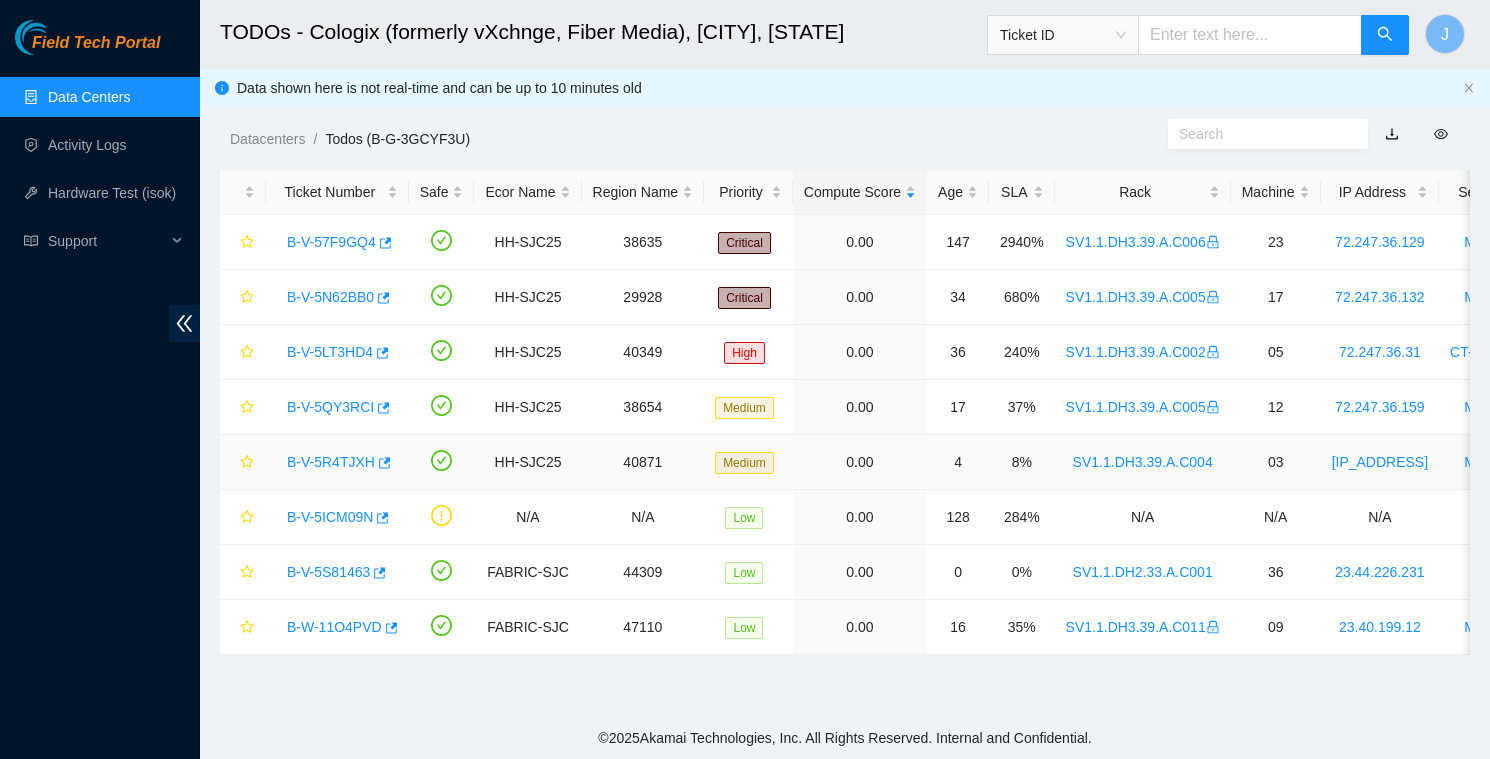 click on "B-V-5R4TJXH" at bounding box center [331, 462] 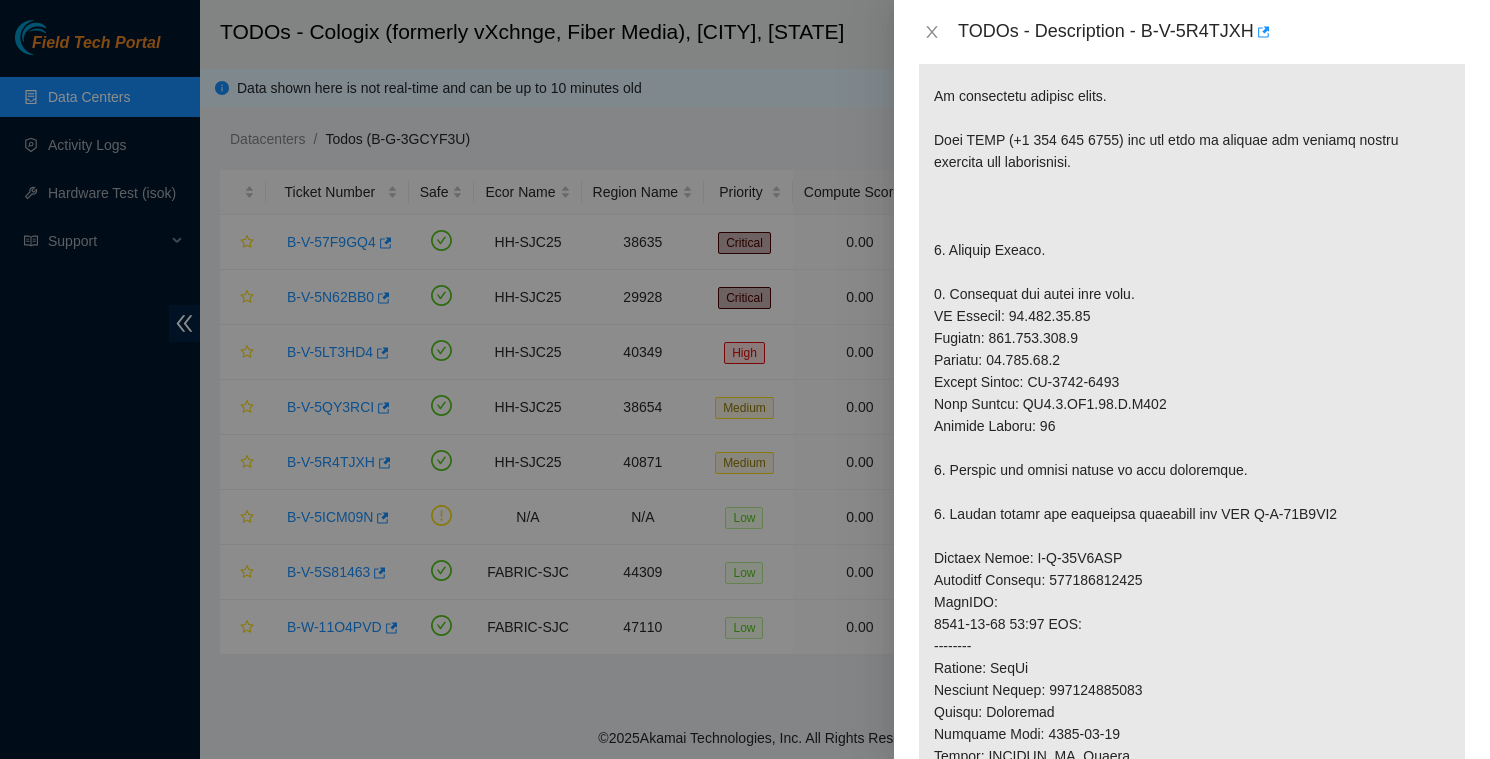 scroll, scrollTop: 0, scrollLeft: 0, axis: both 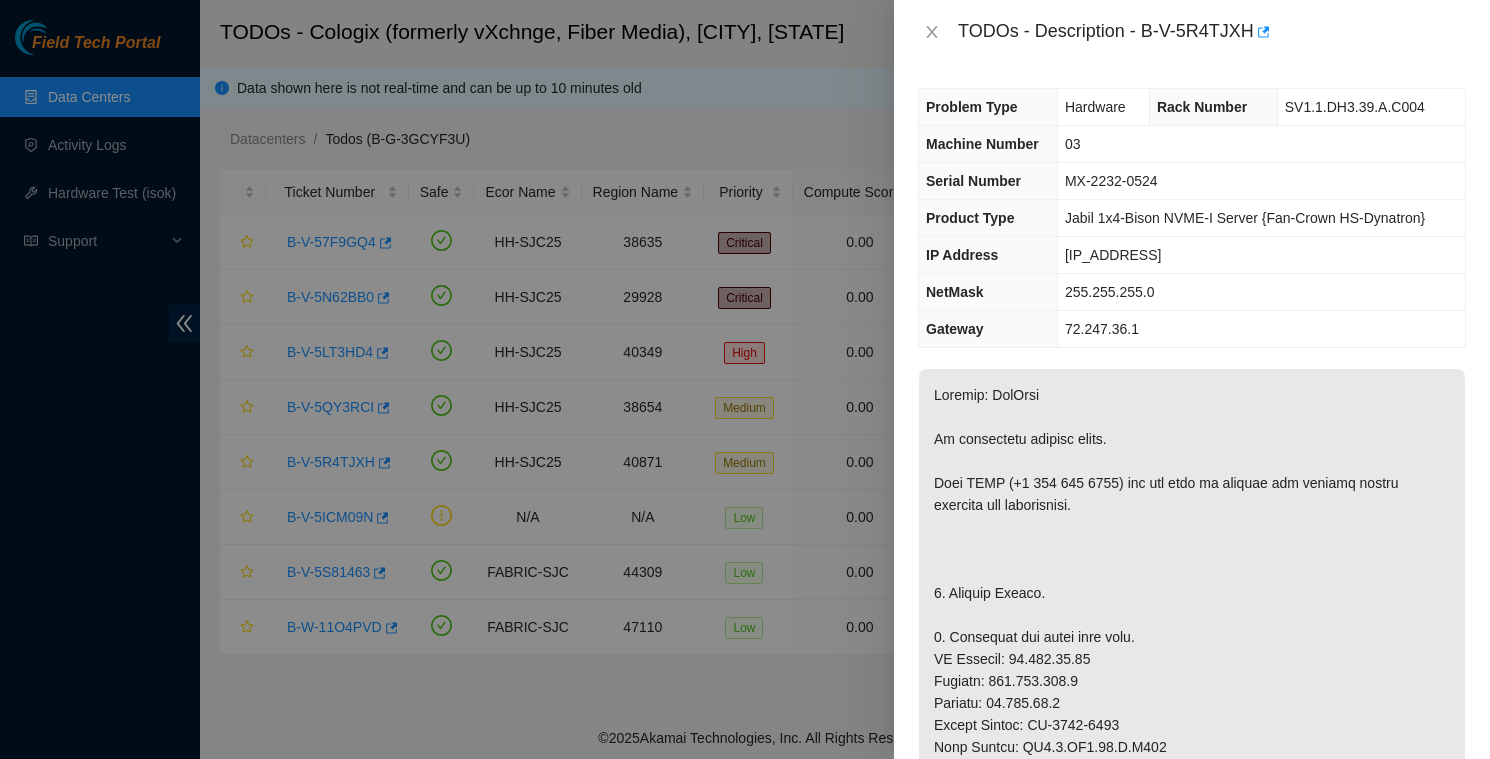 click on "TODOs - Description - B-V-5R4TJXH" at bounding box center (1192, 32) 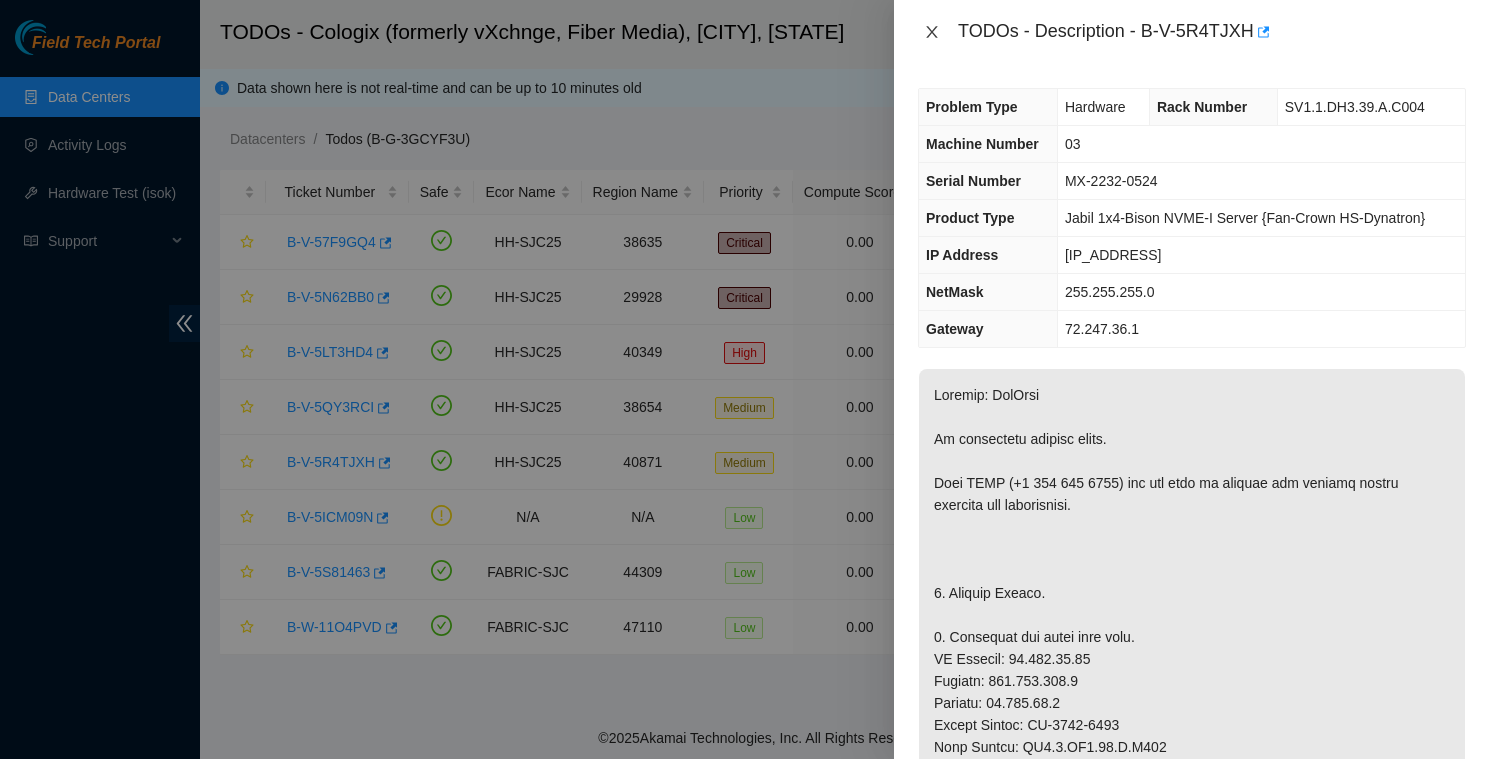 click 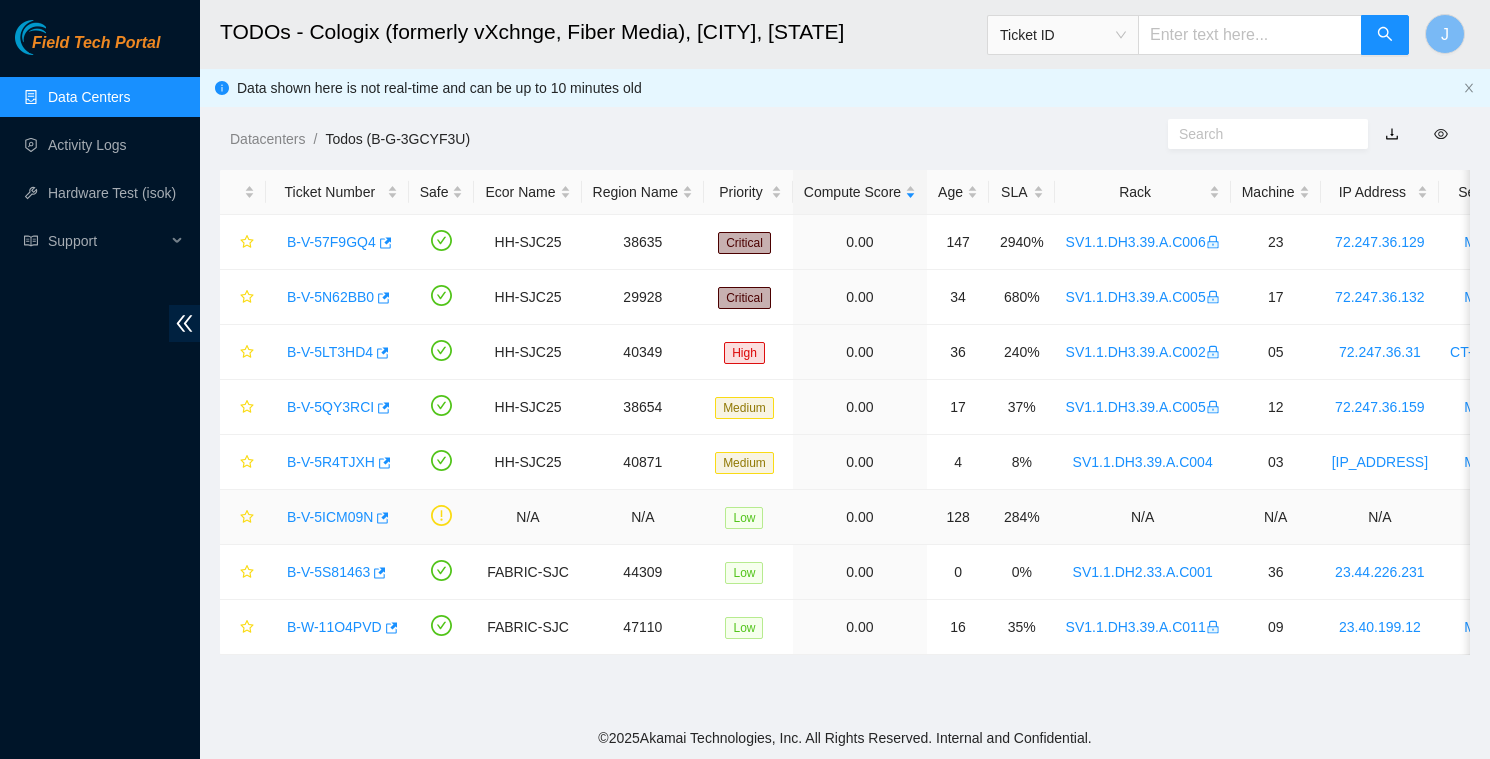 click on "B-V-5ICM09N" at bounding box center (330, 517) 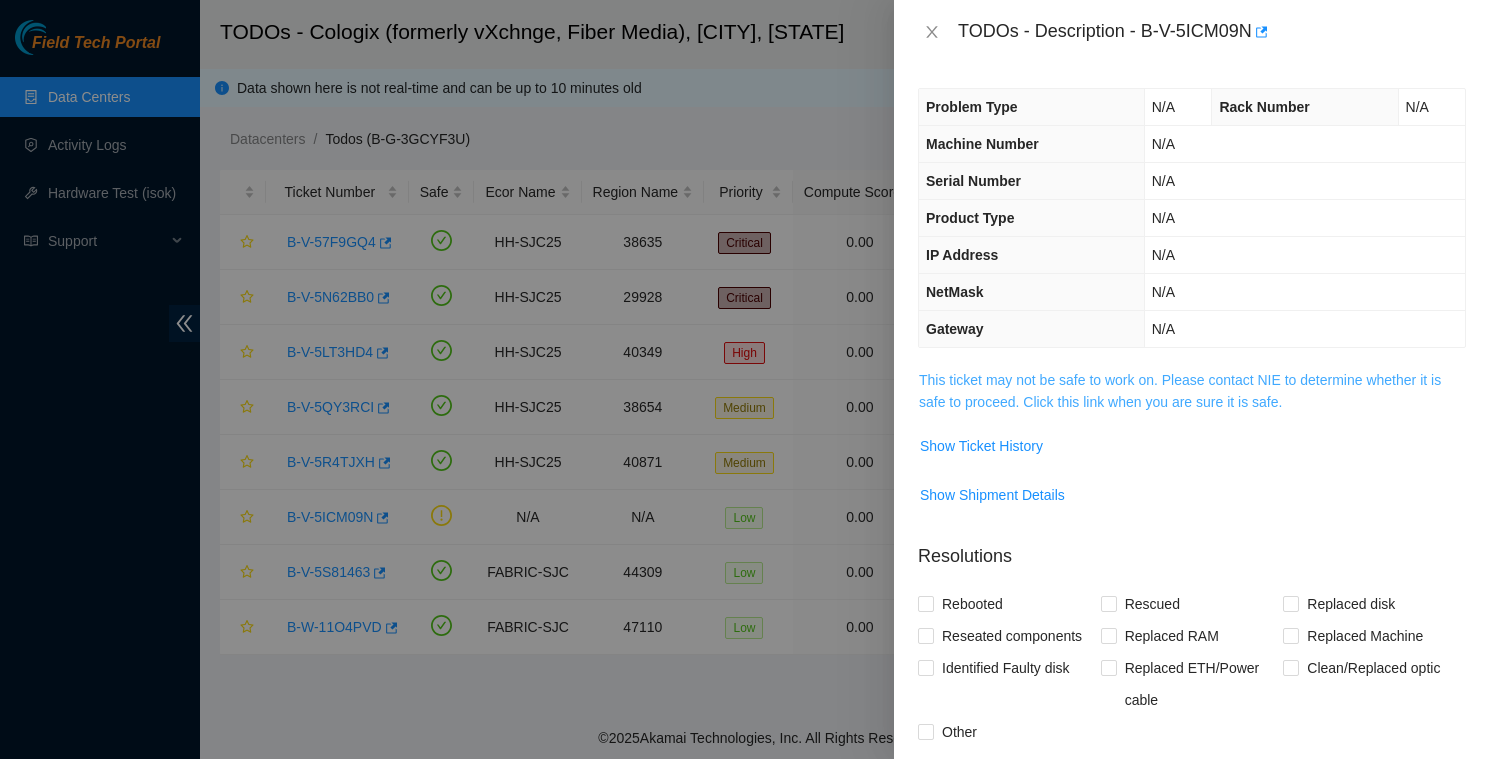 click on "This ticket may not be safe to work on. Please contact NIE to determine whether it is safe to proceed. Click this link when you are sure it is safe." at bounding box center [1180, 391] 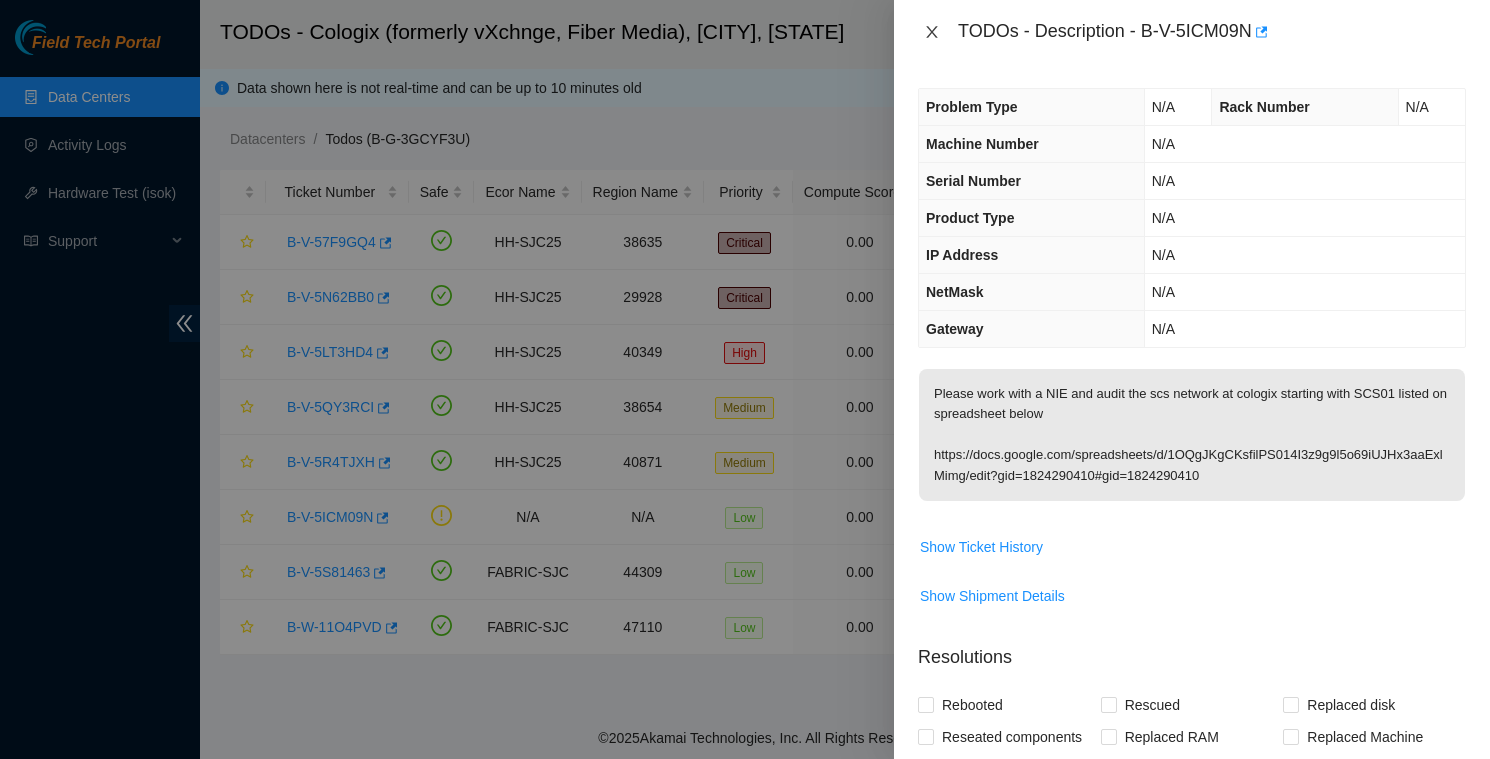 click 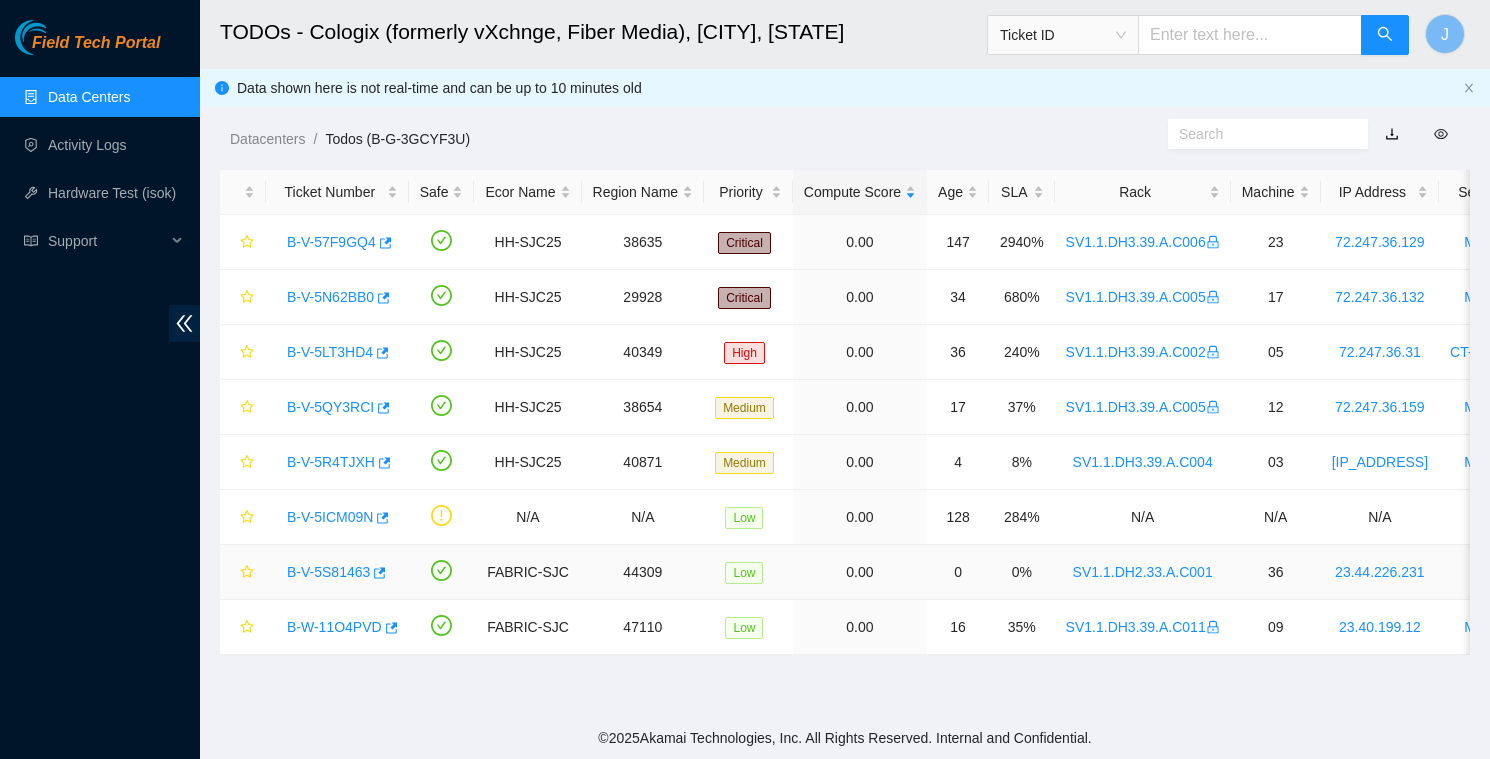 click on "B-V-5S81463" at bounding box center [328, 572] 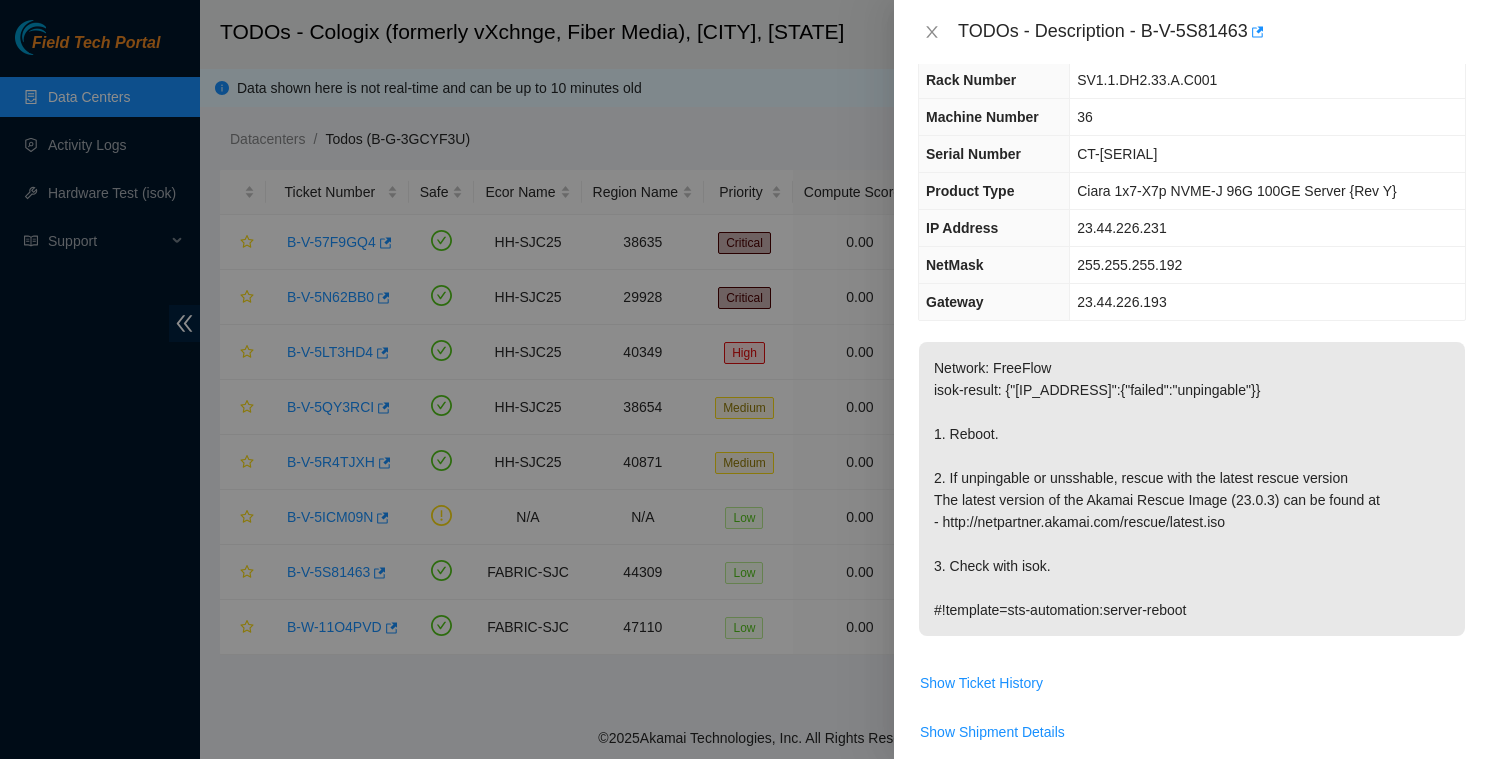 scroll, scrollTop: 0, scrollLeft: 0, axis: both 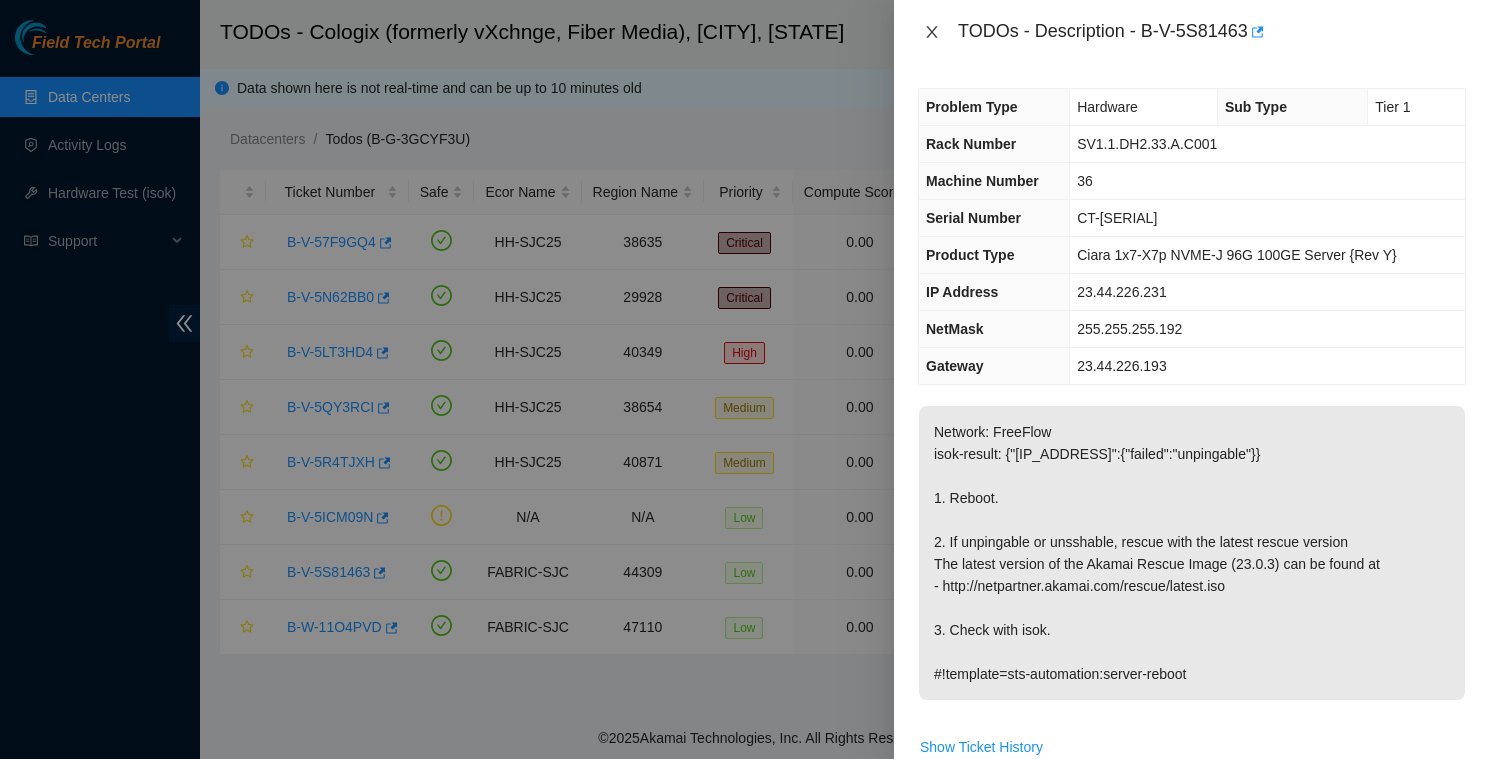 click 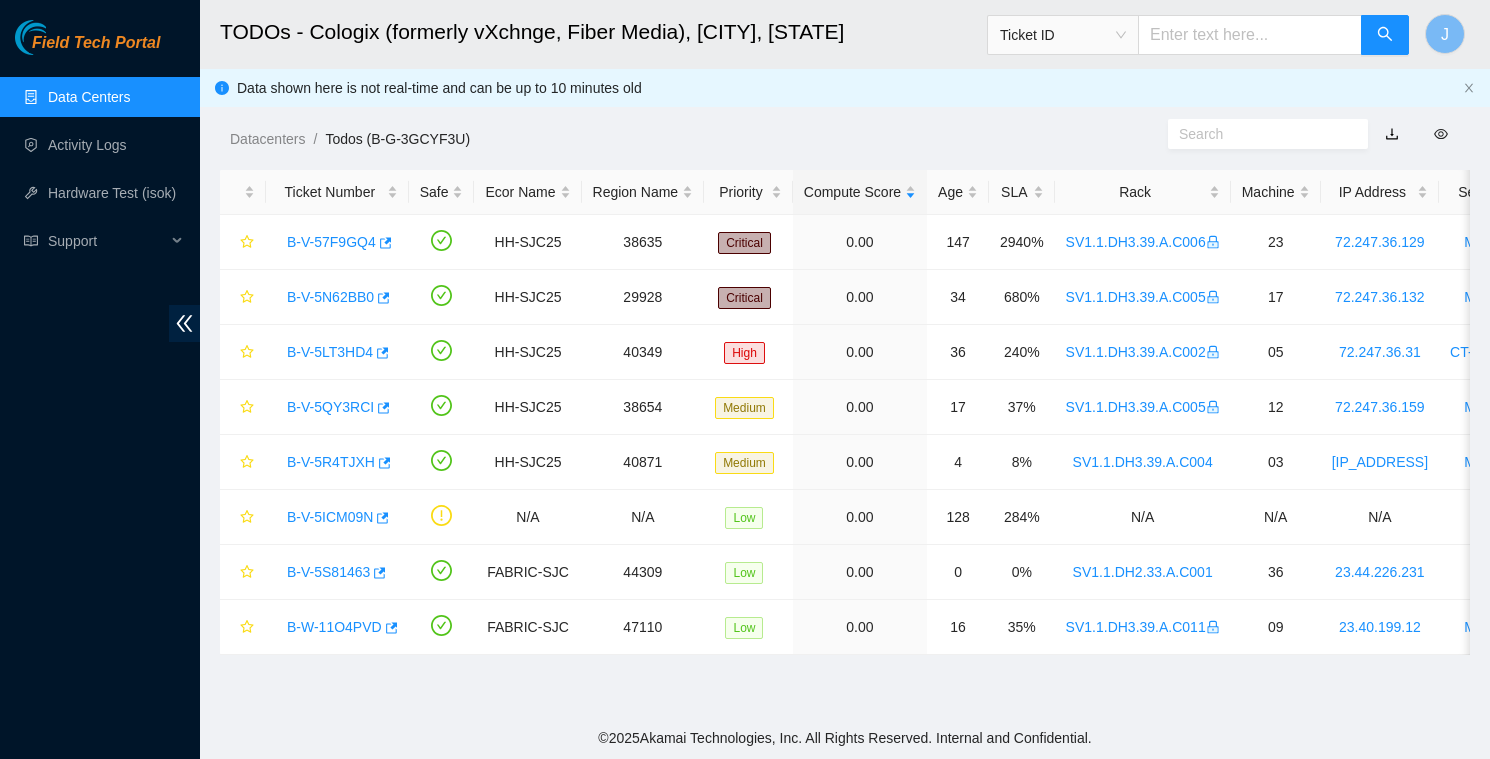 click on "Data Centers" at bounding box center [89, 97] 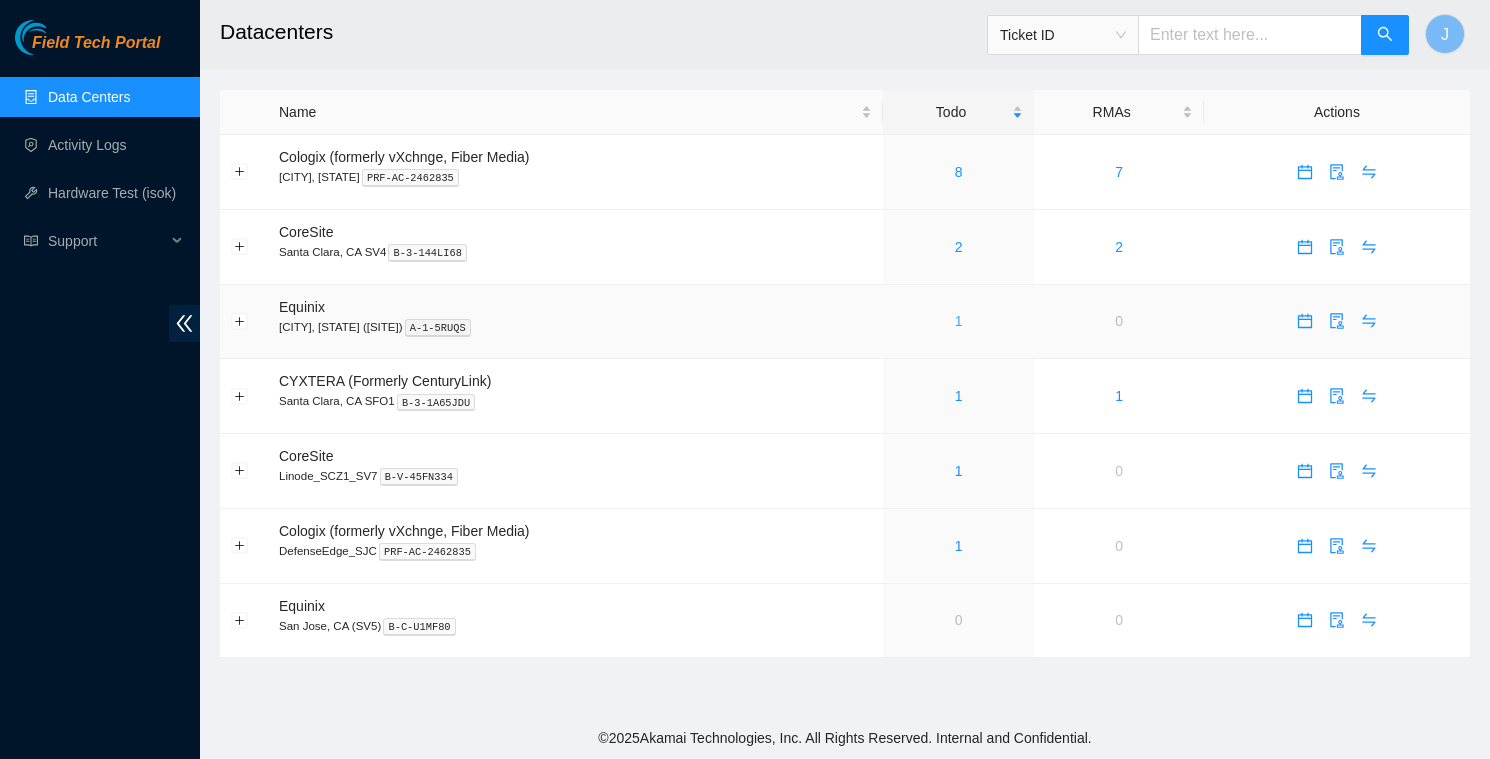 click on "1" at bounding box center (959, 321) 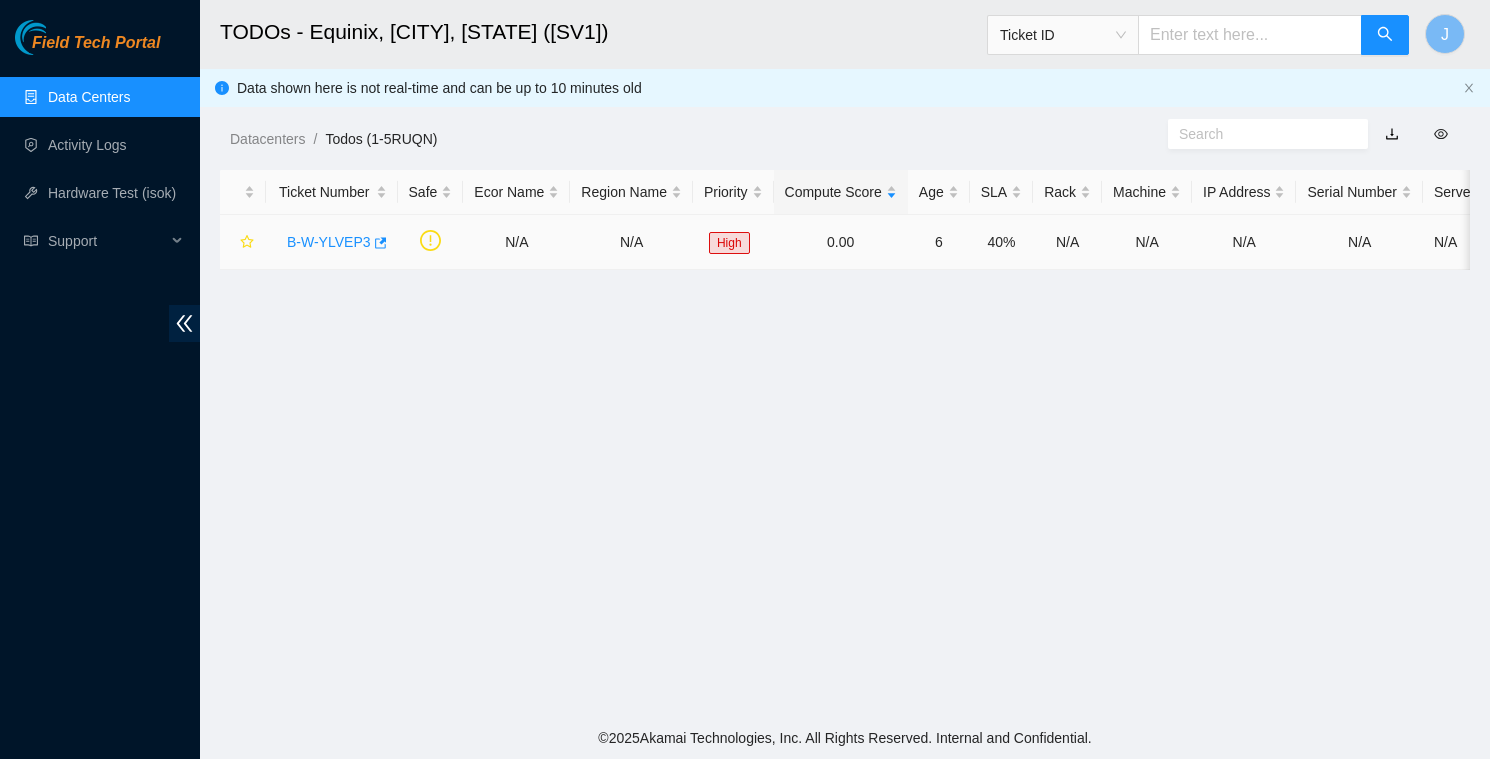 click on "B-W-YLVEP3" at bounding box center (329, 242) 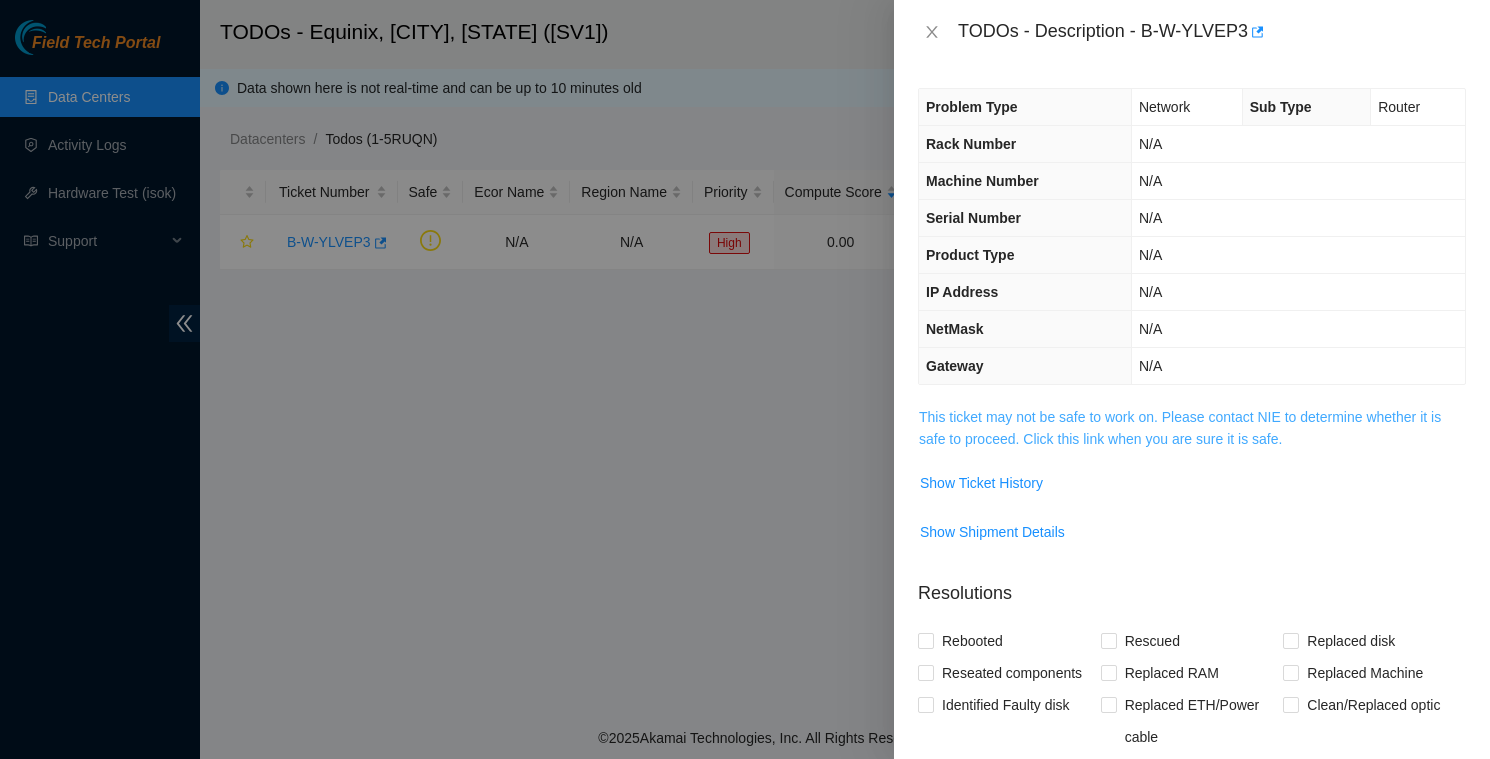 click on "This ticket may not be safe to work on. Please contact NIE to determine whether it is safe to proceed. Click this link when you are sure it is safe." at bounding box center (1180, 428) 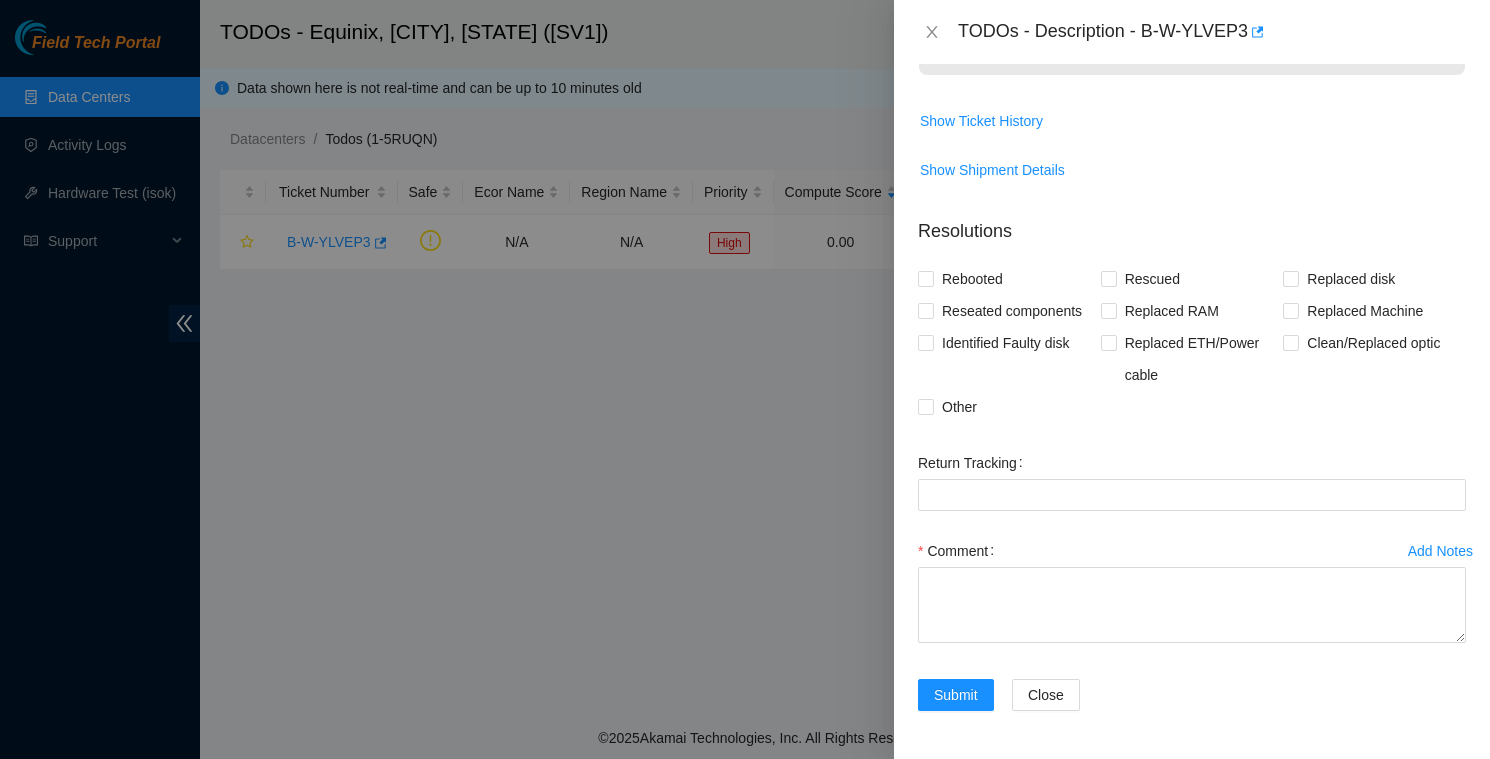 scroll, scrollTop: 0, scrollLeft: 0, axis: both 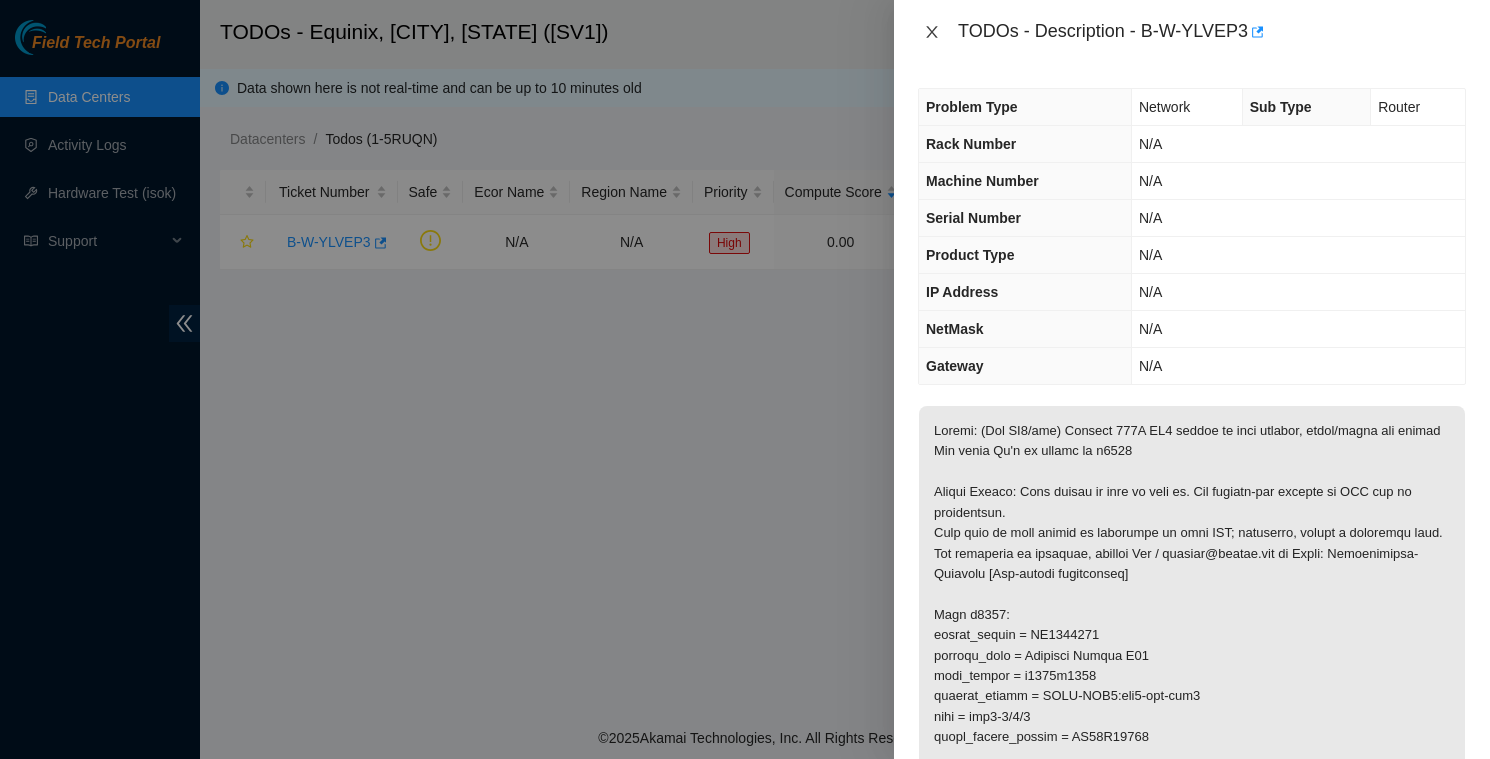 click 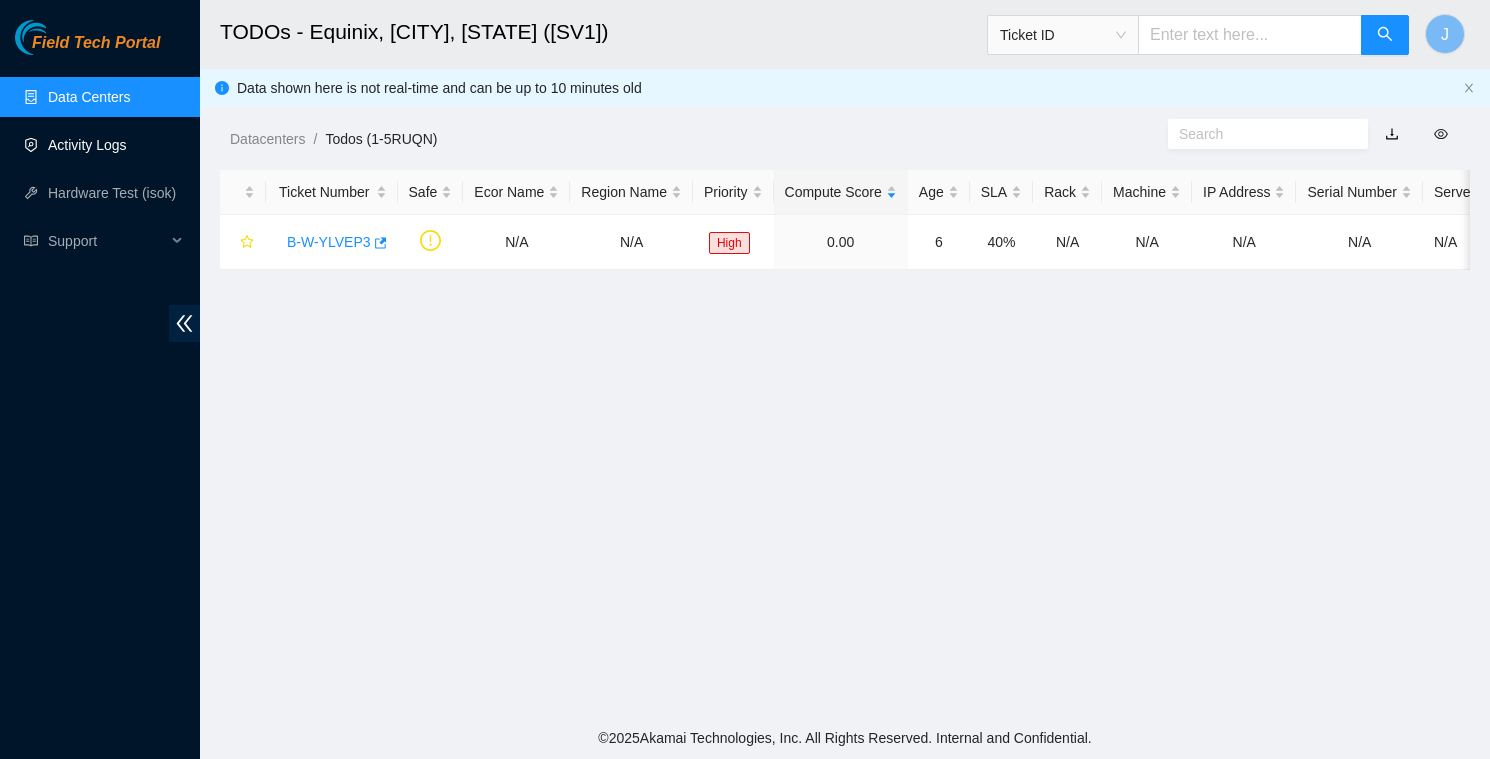 click on "Activity Logs" at bounding box center [87, 145] 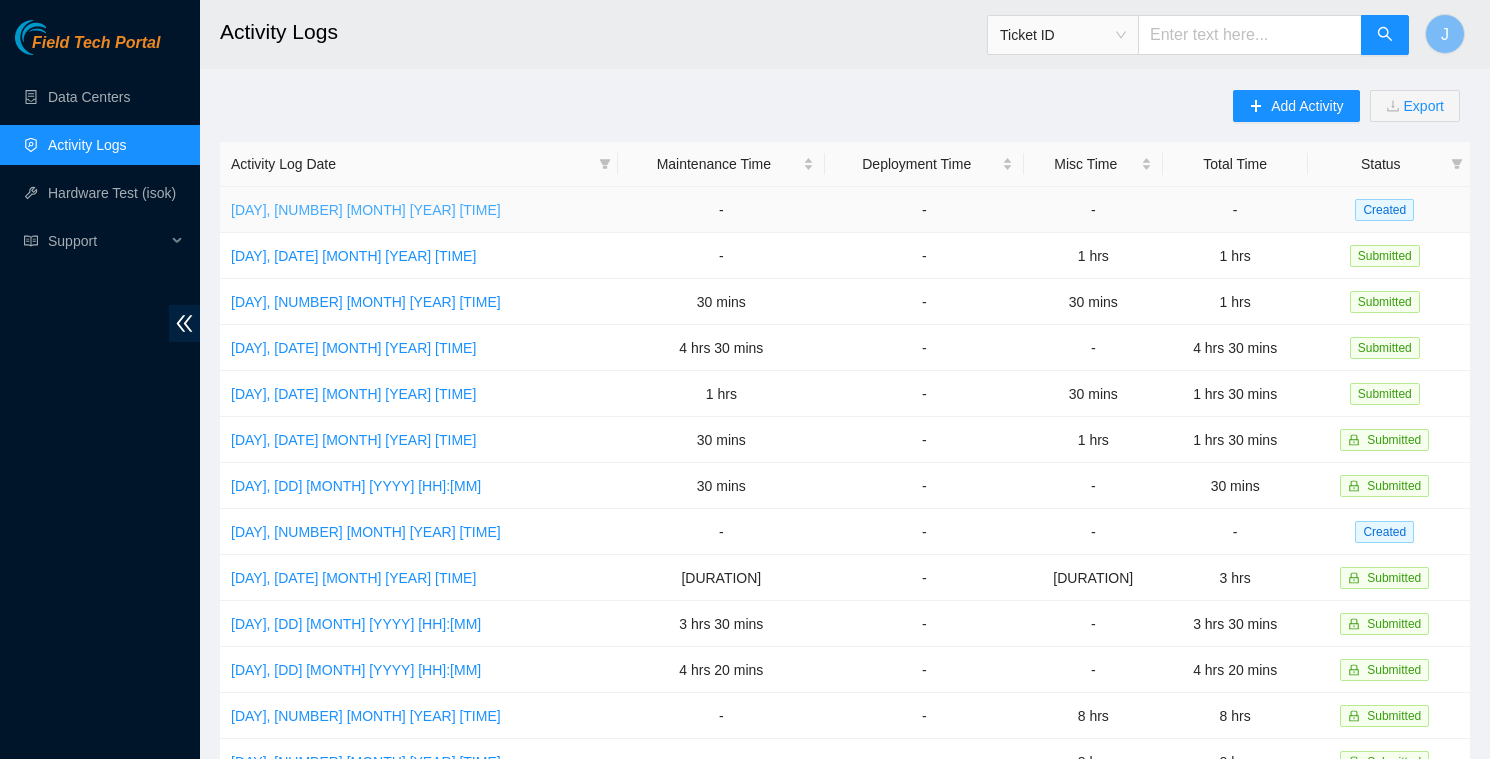 click on "[DAY], [NUMBER] [MONTH] [YEAR] [TIME]" at bounding box center (366, 210) 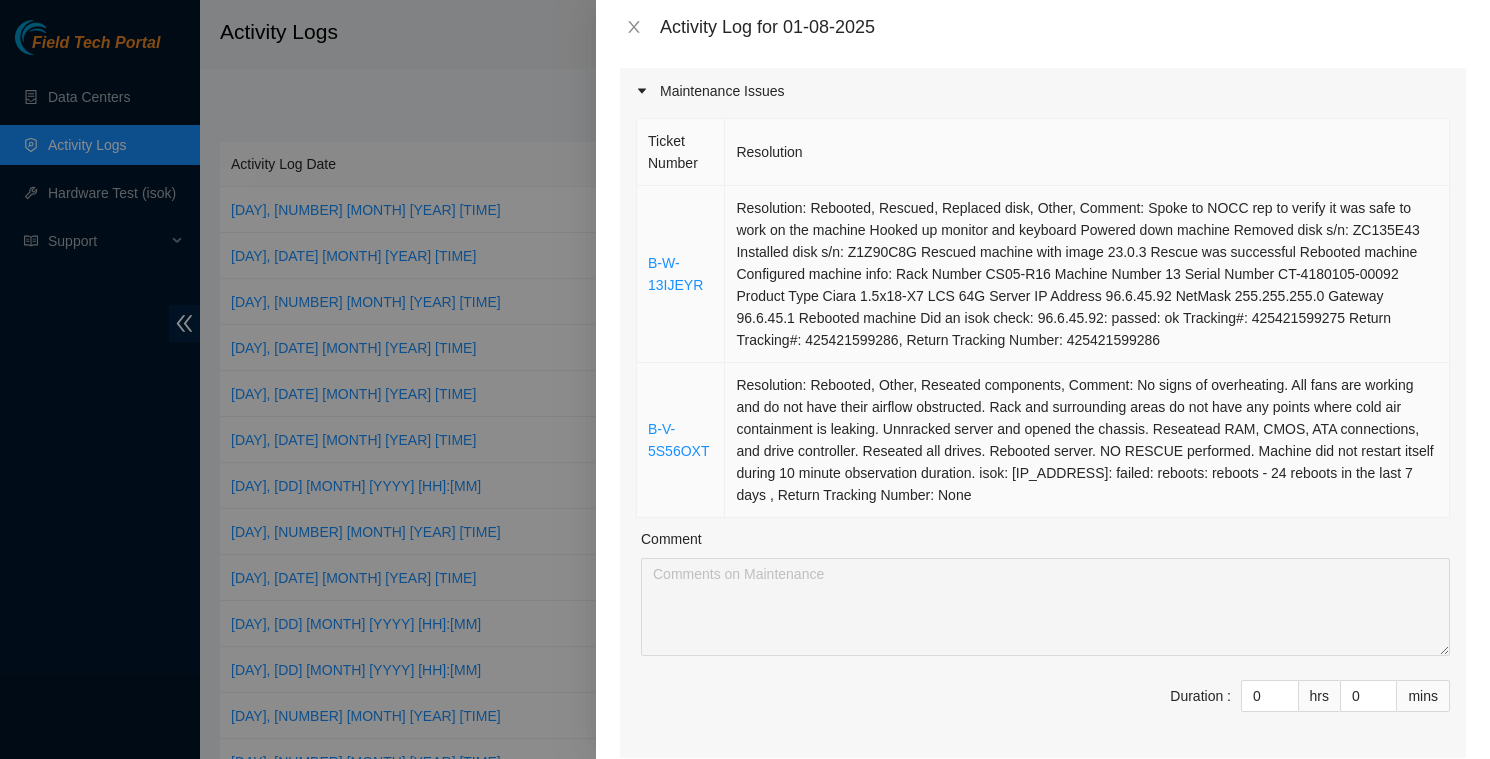 scroll, scrollTop: 196, scrollLeft: 0, axis: vertical 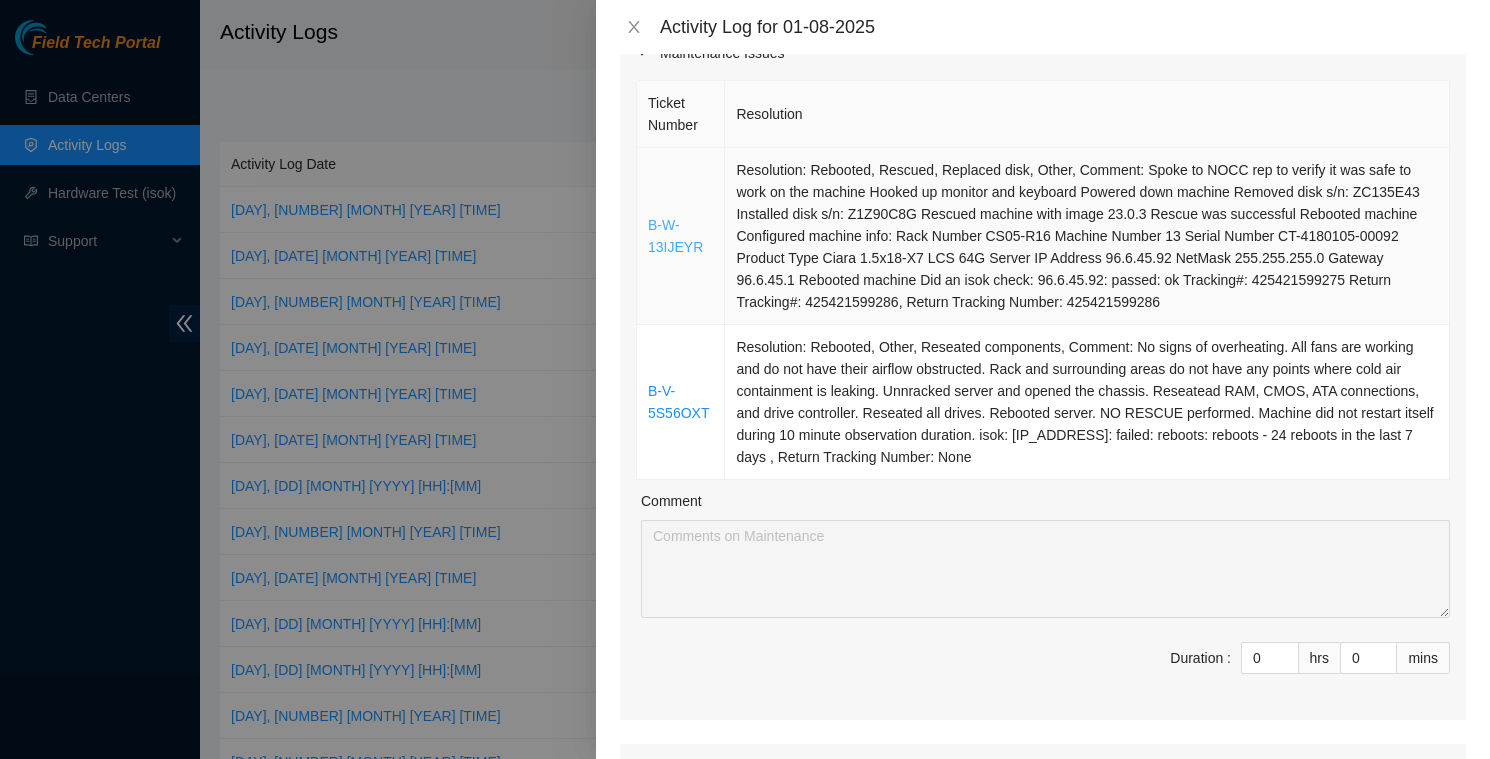 click on "B-W-13IJEYR" at bounding box center [675, 236] 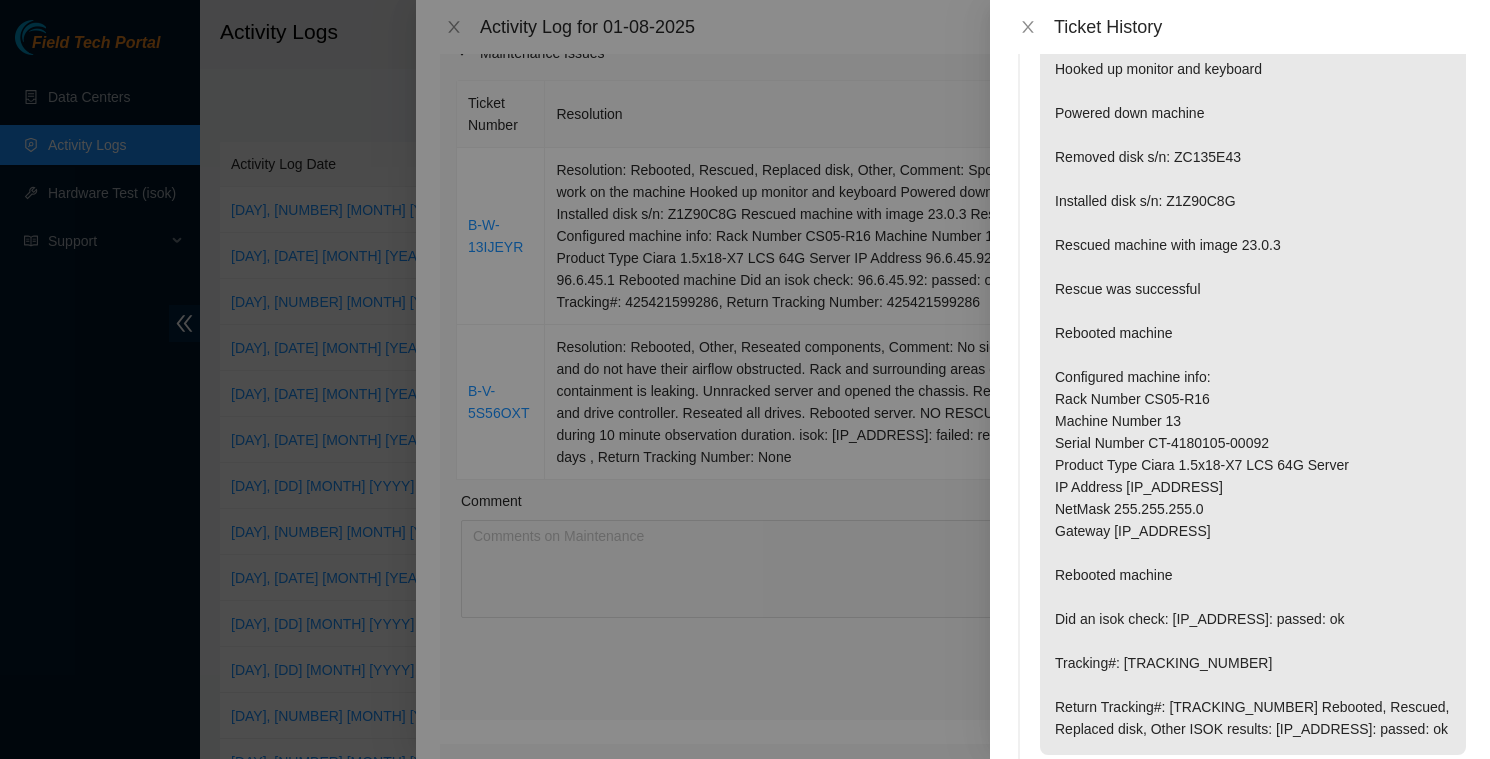 scroll, scrollTop: 0, scrollLeft: 0, axis: both 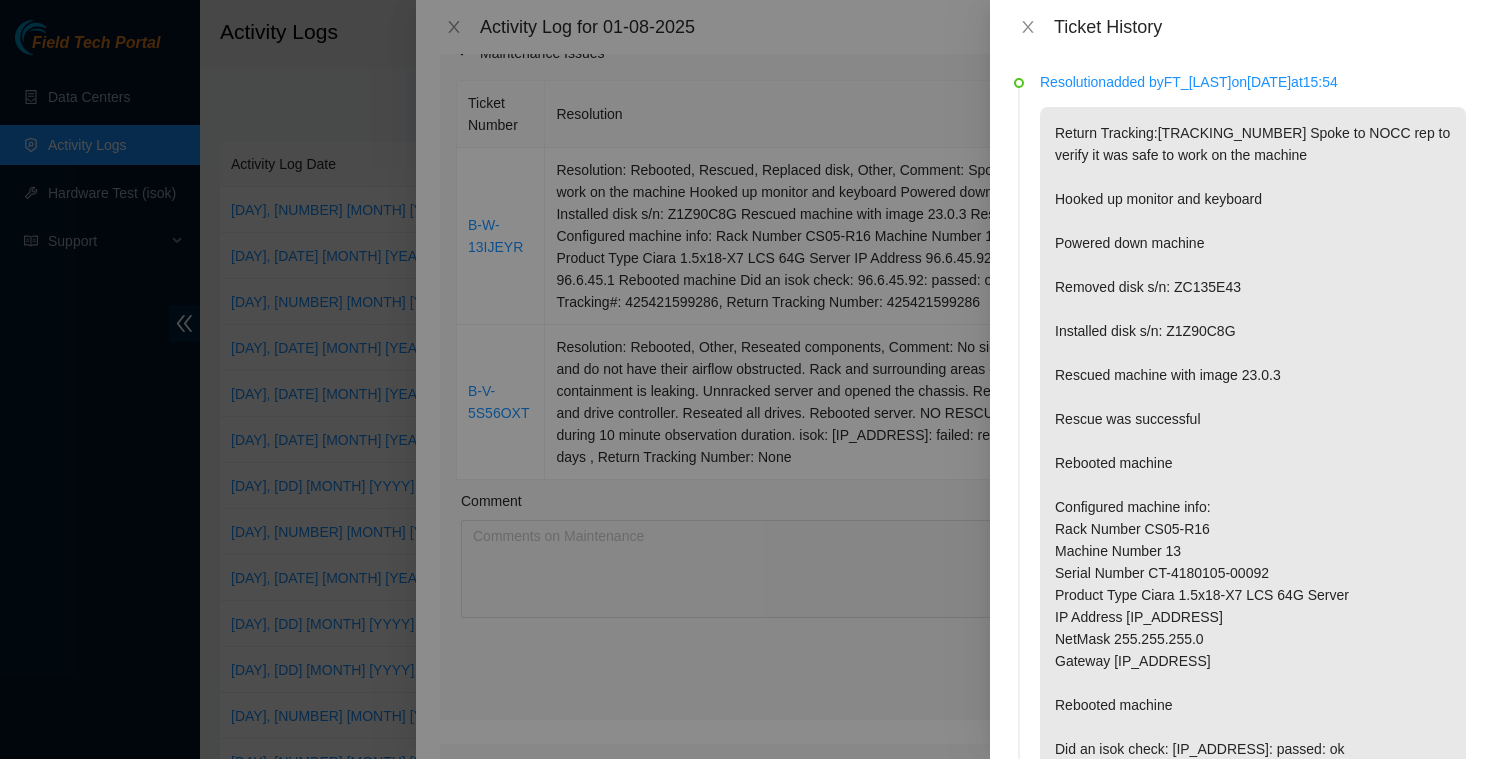 click on "Ticket History" at bounding box center (1240, 27) 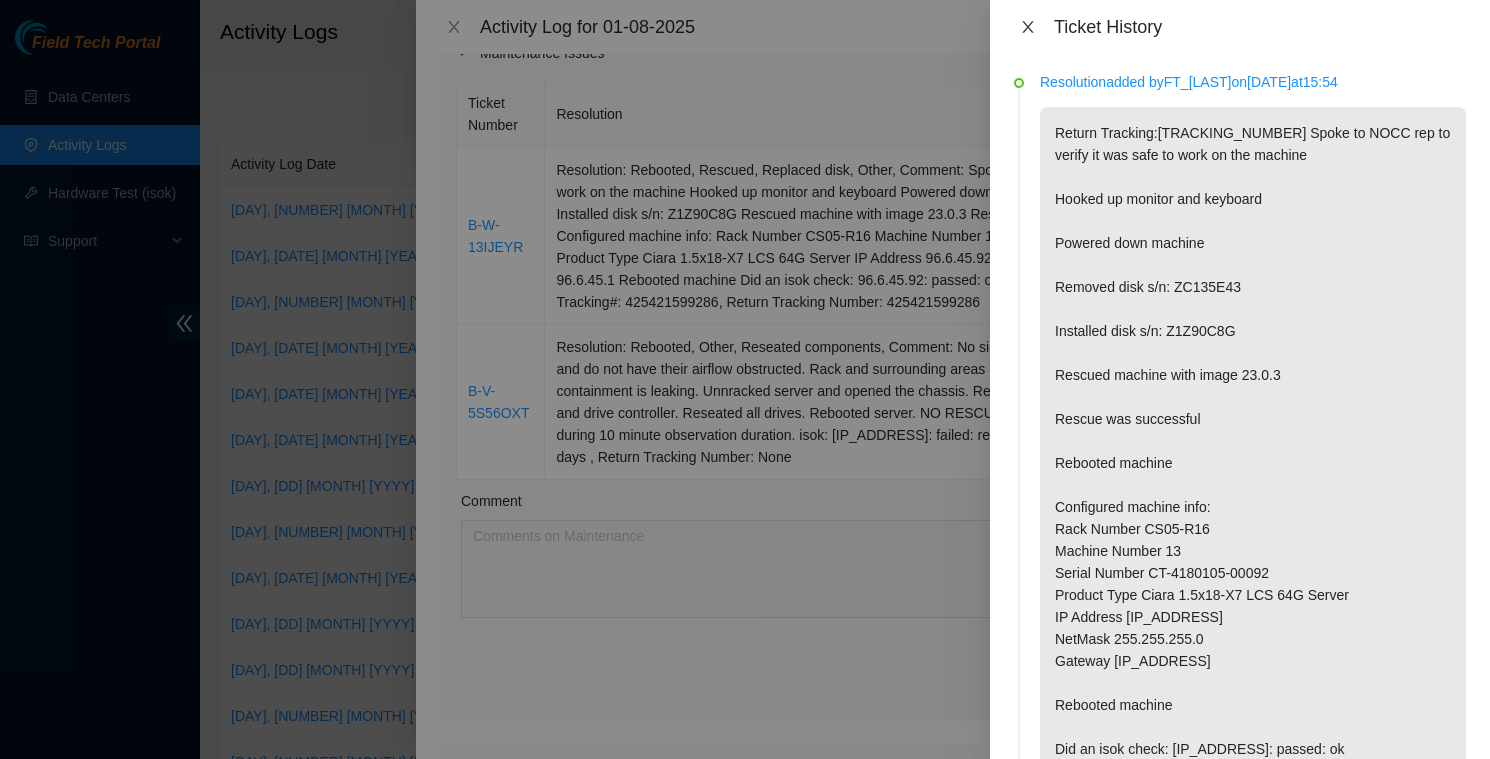 click at bounding box center (1028, 27) 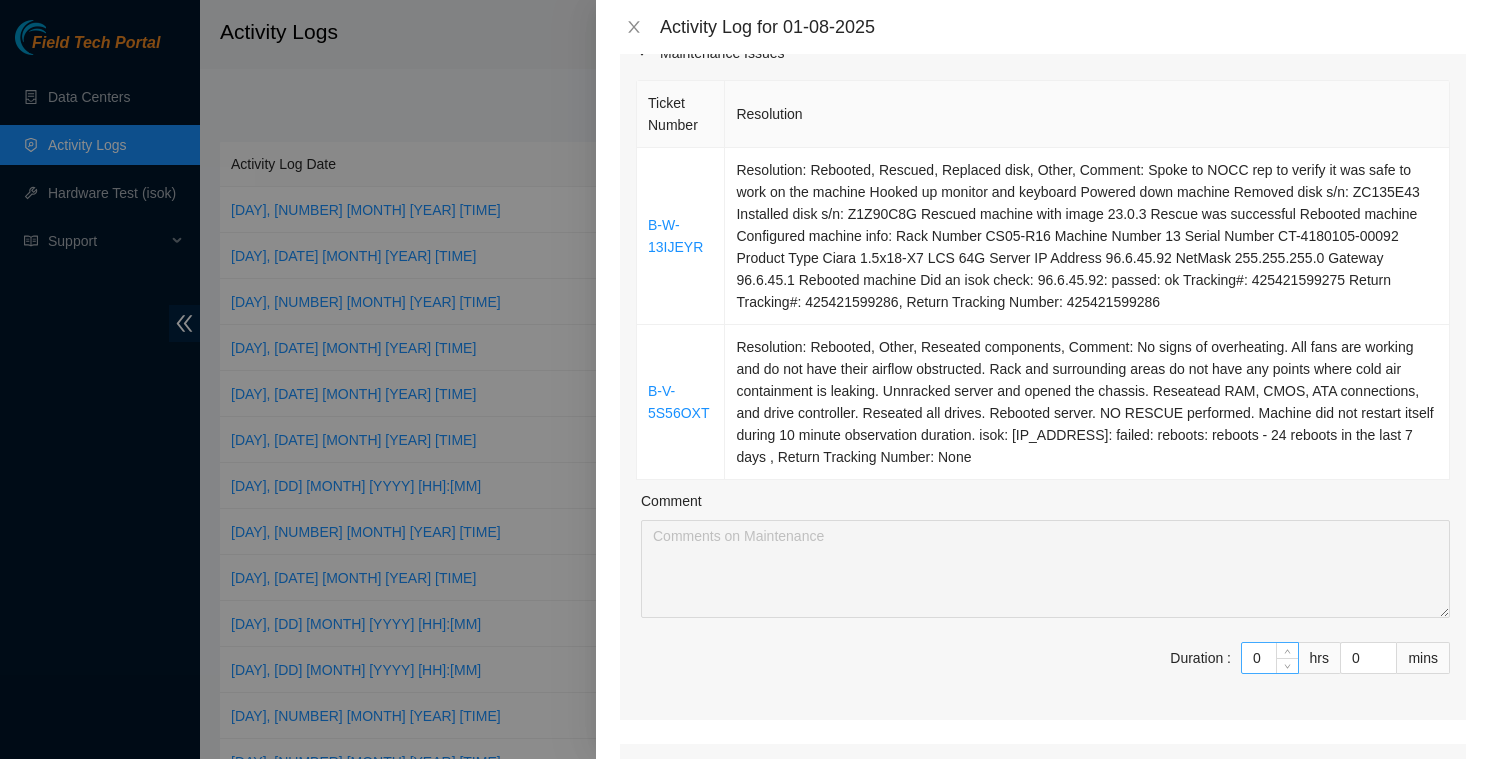 click on "0" at bounding box center [1270, 658] 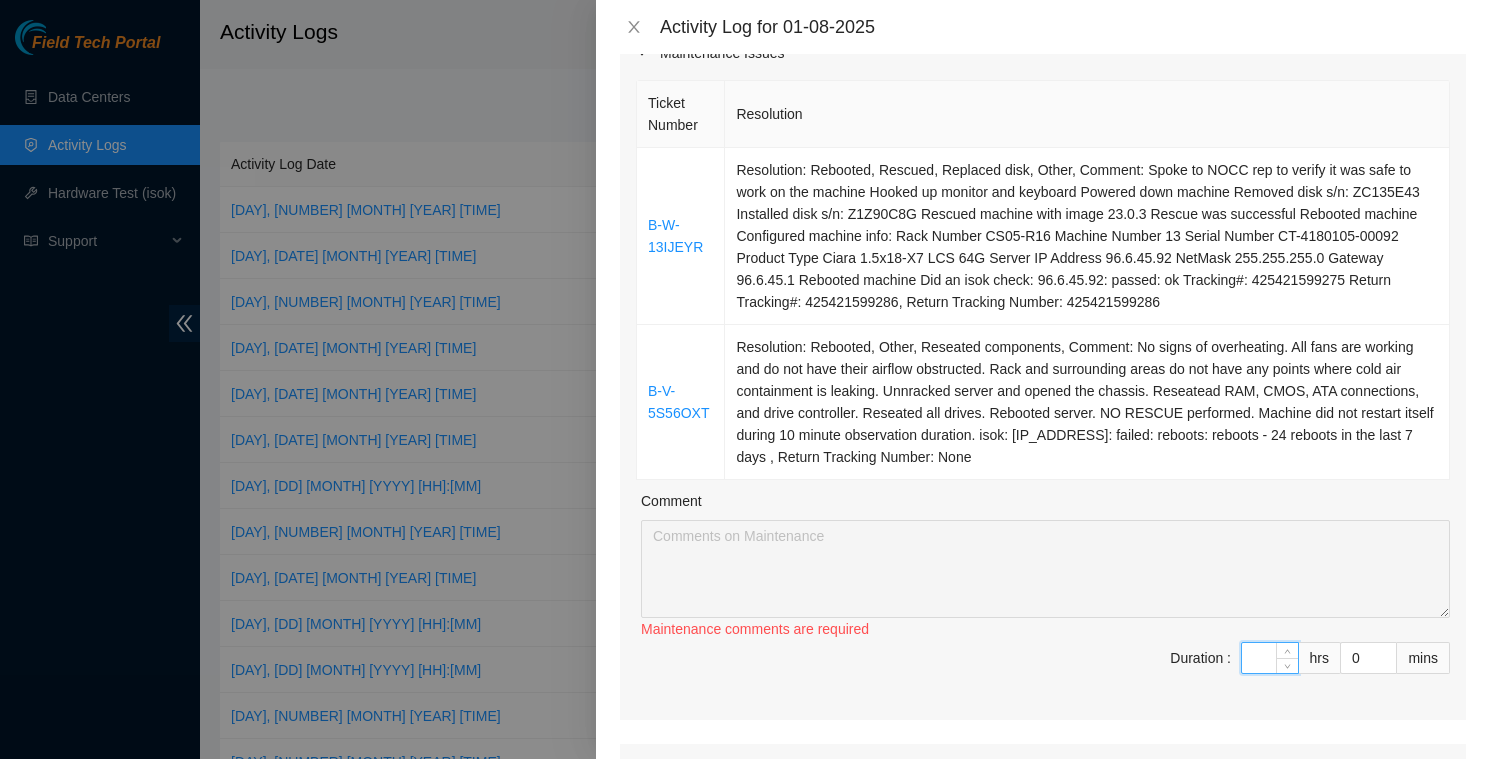 type on "1" 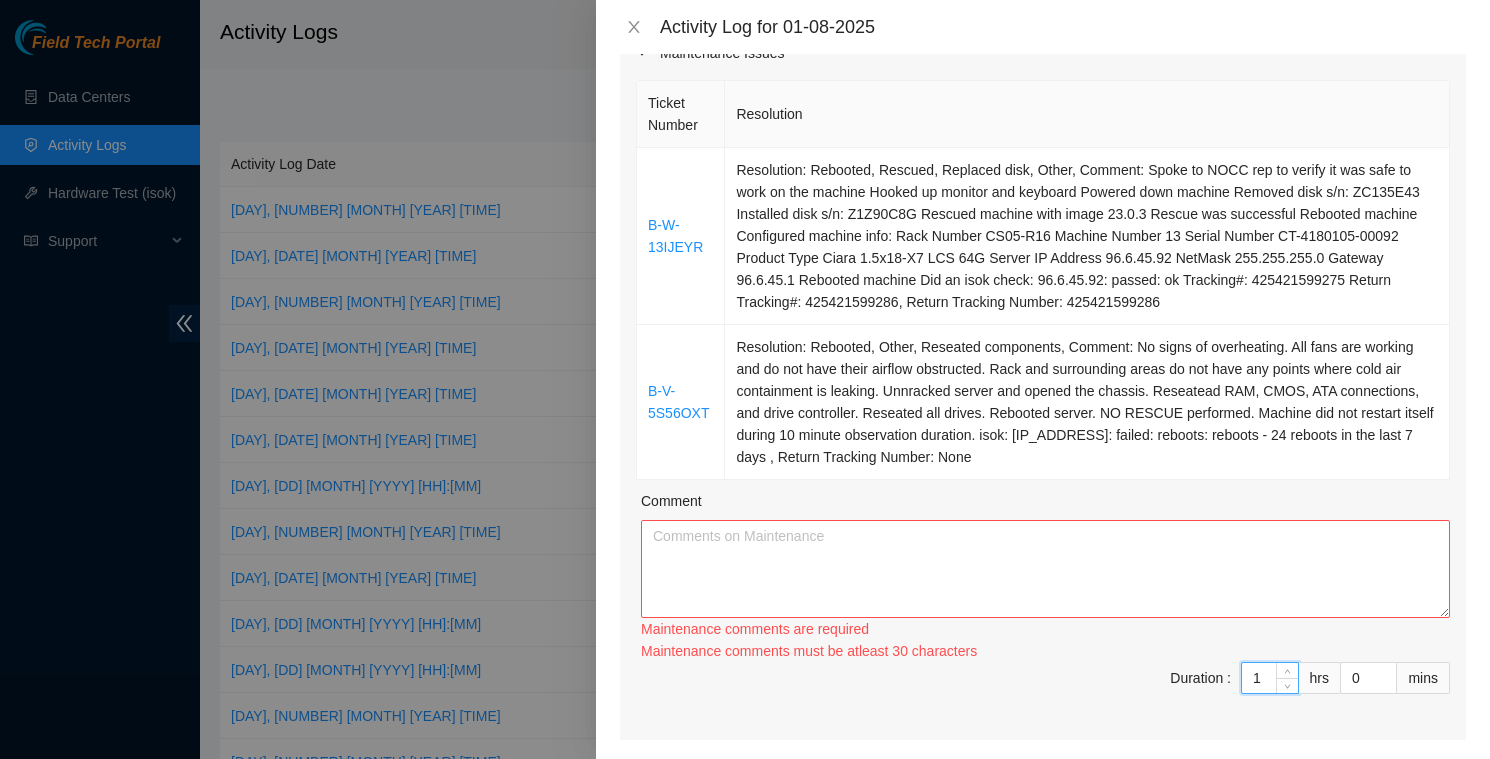 type on "1" 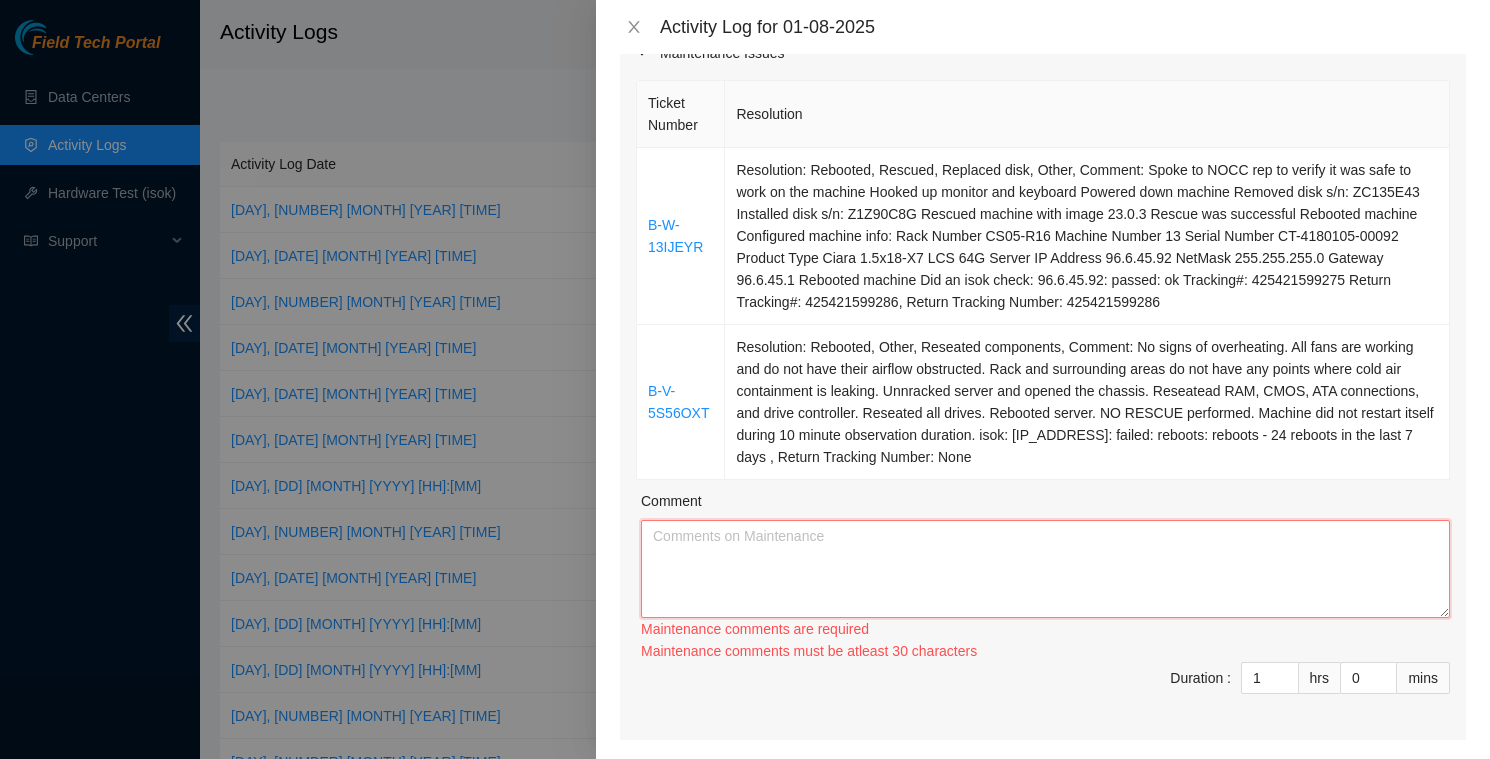 click on "Comment" at bounding box center (1045, 569) 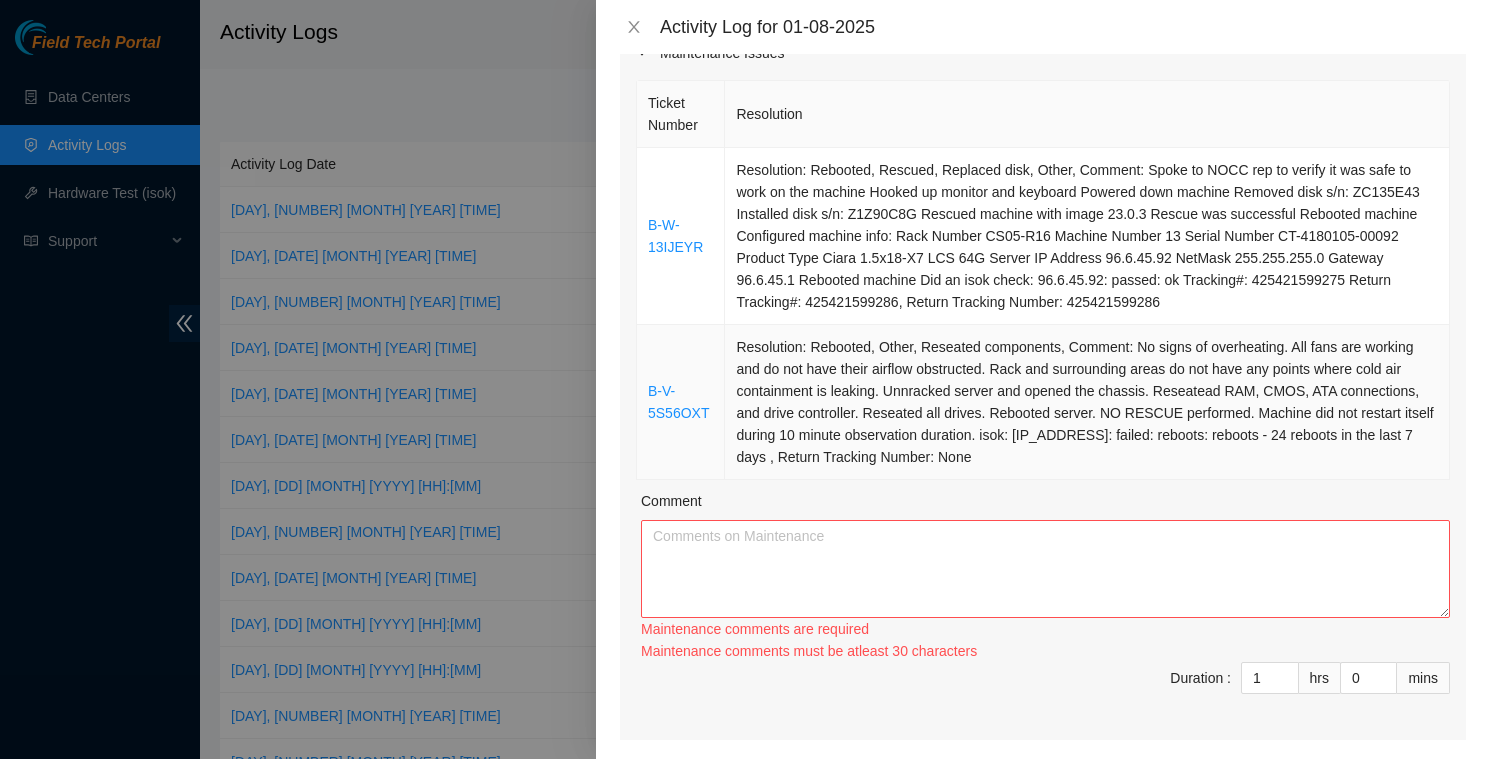 click on "B-V-5S56OXT" at bounding box center [681, 402] 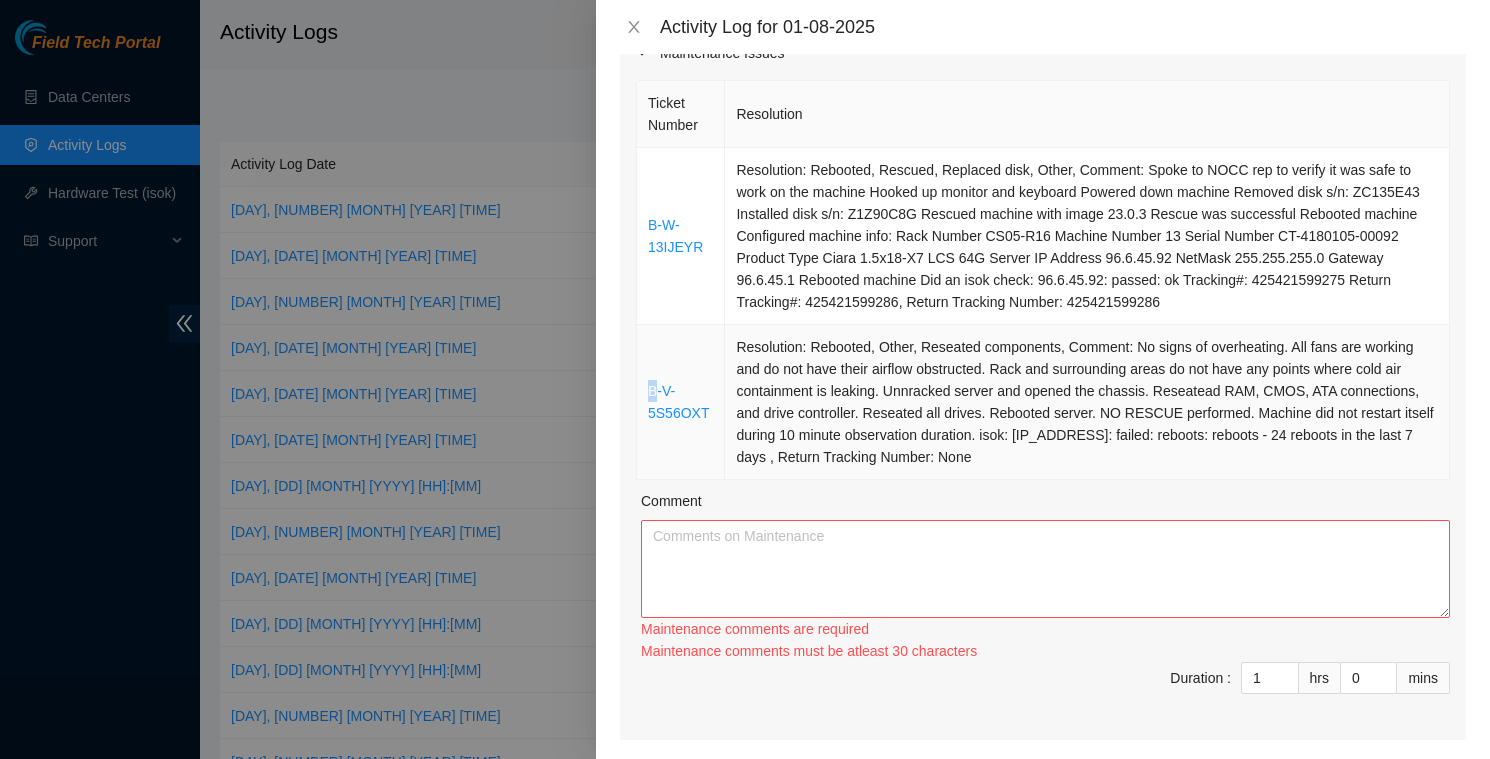 click on "B-V-5S56OXT" at bounding box center (681, 402) 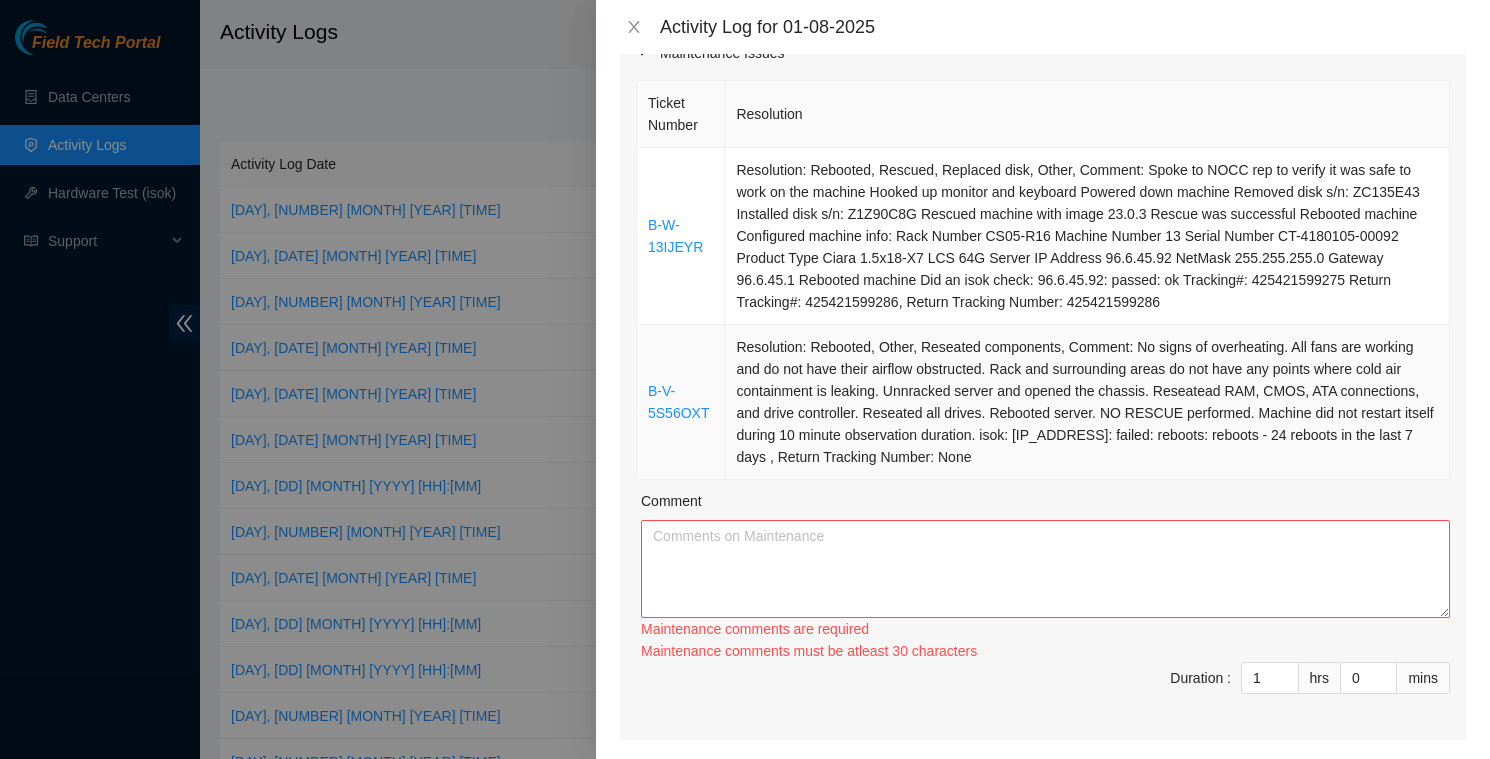 click on "B-V-5S56OXT" at bounding box center [681, 402] 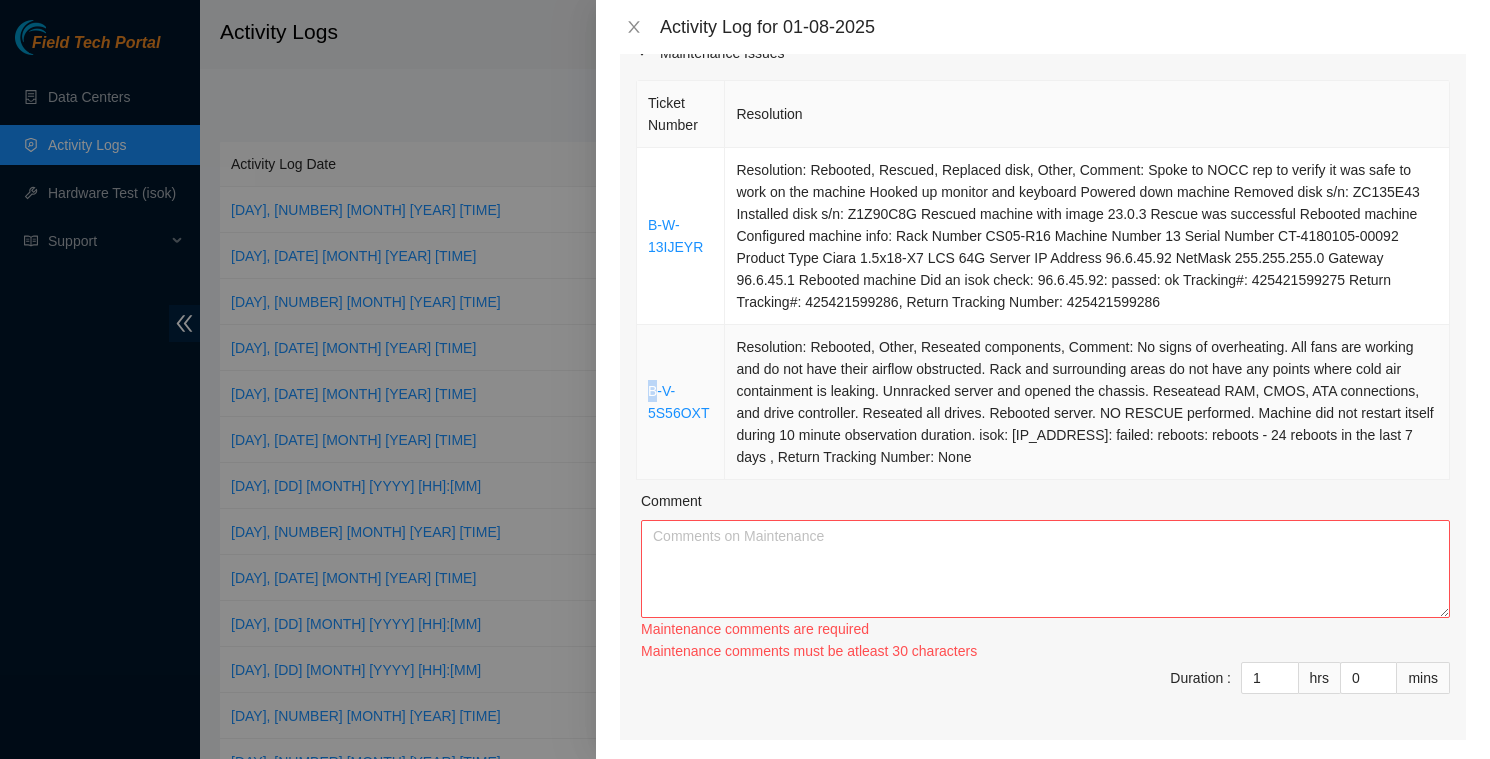 click on "B-V-5S56OXT" at bounding box center [681, 402] 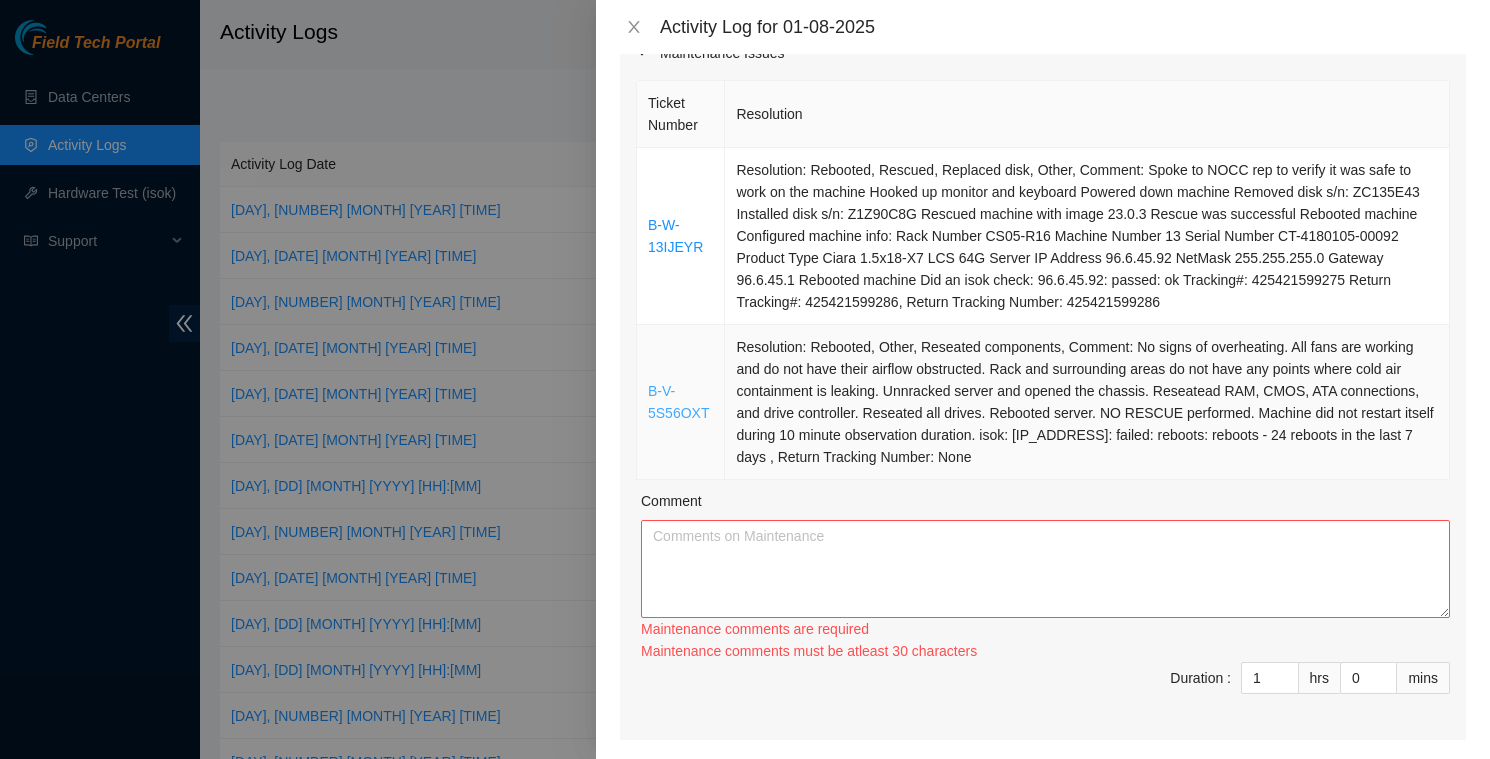 click on "B-V-5S56OXT" at bounding box center [678, 402] 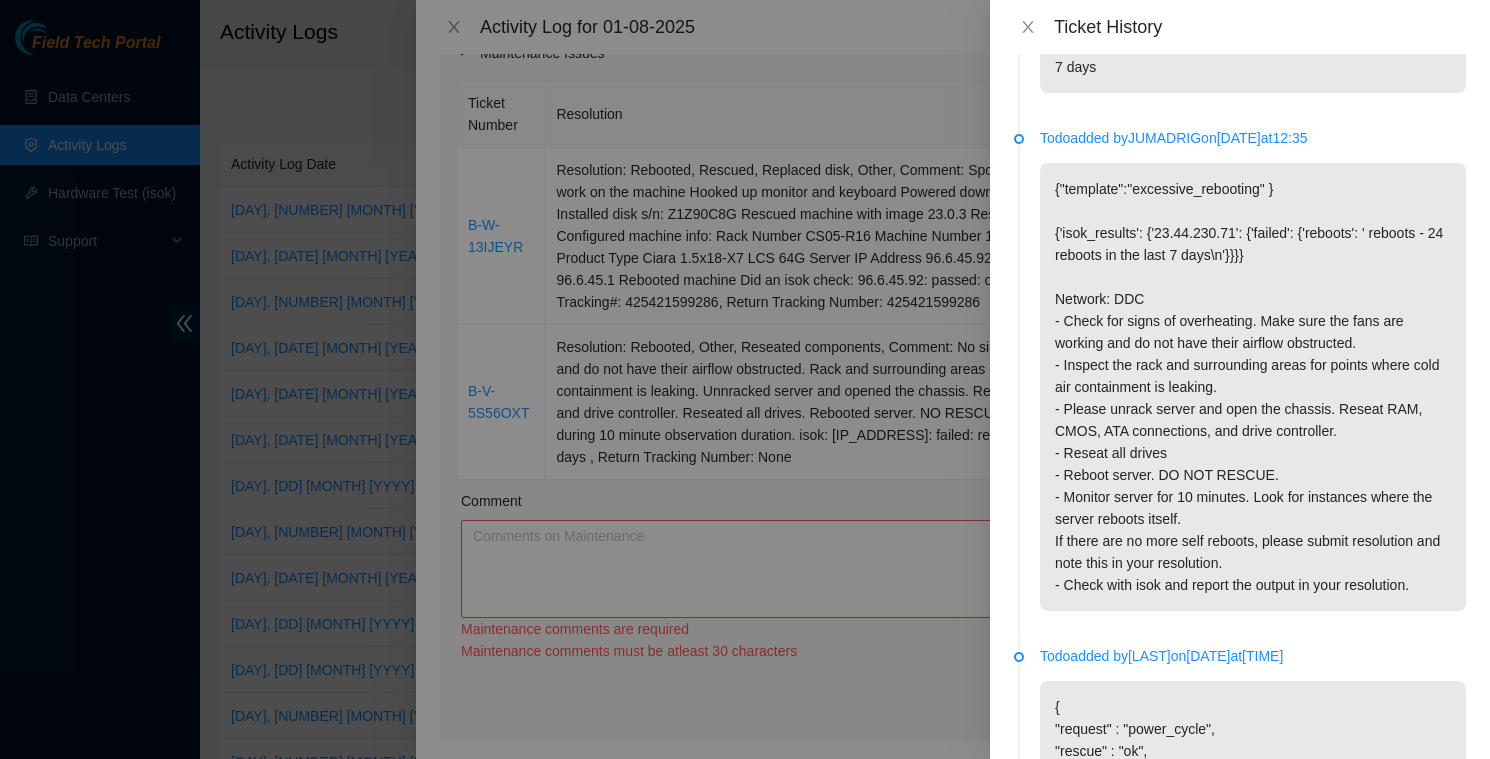 scroll, scrollTop: 0, scrollLeft: 0, axis: both 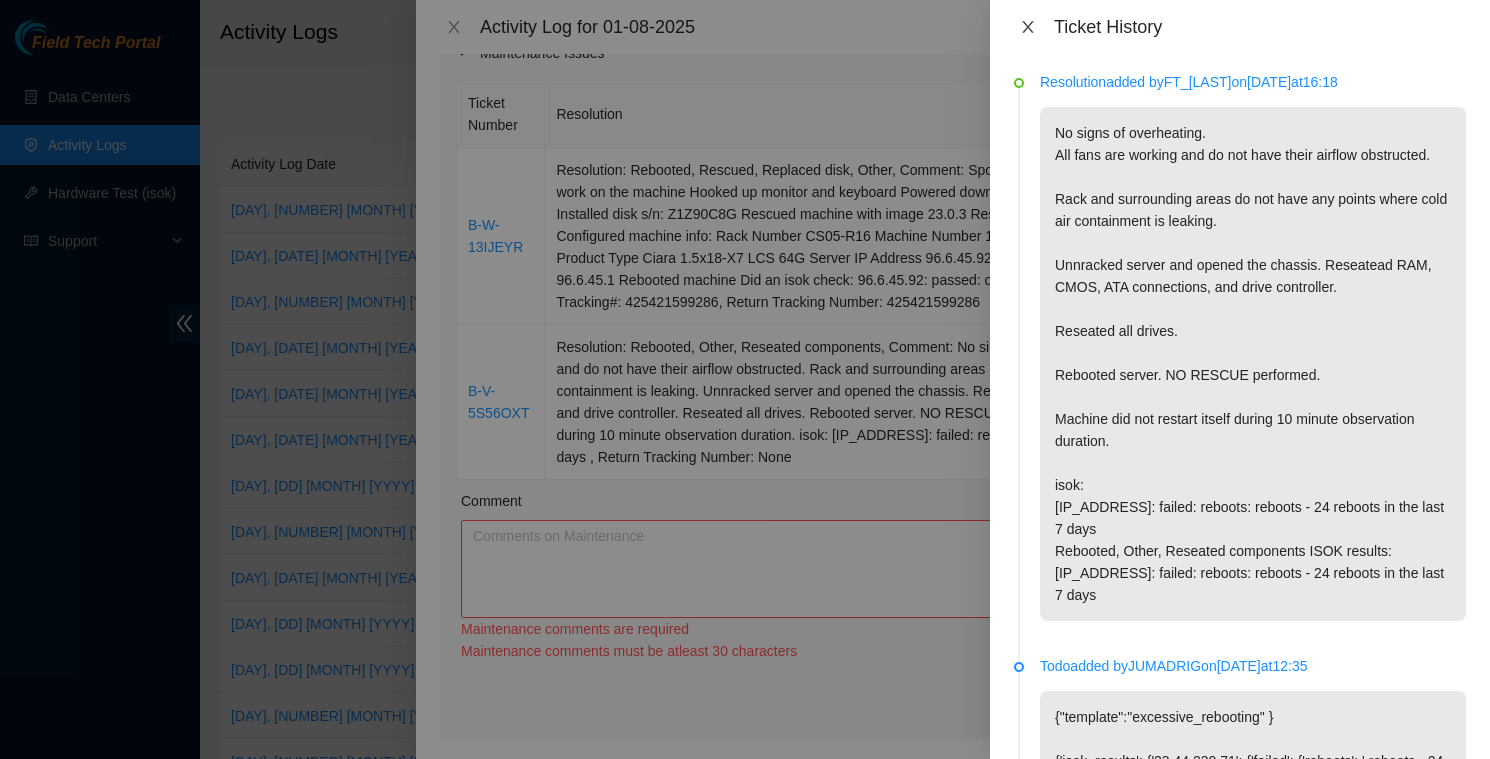 click 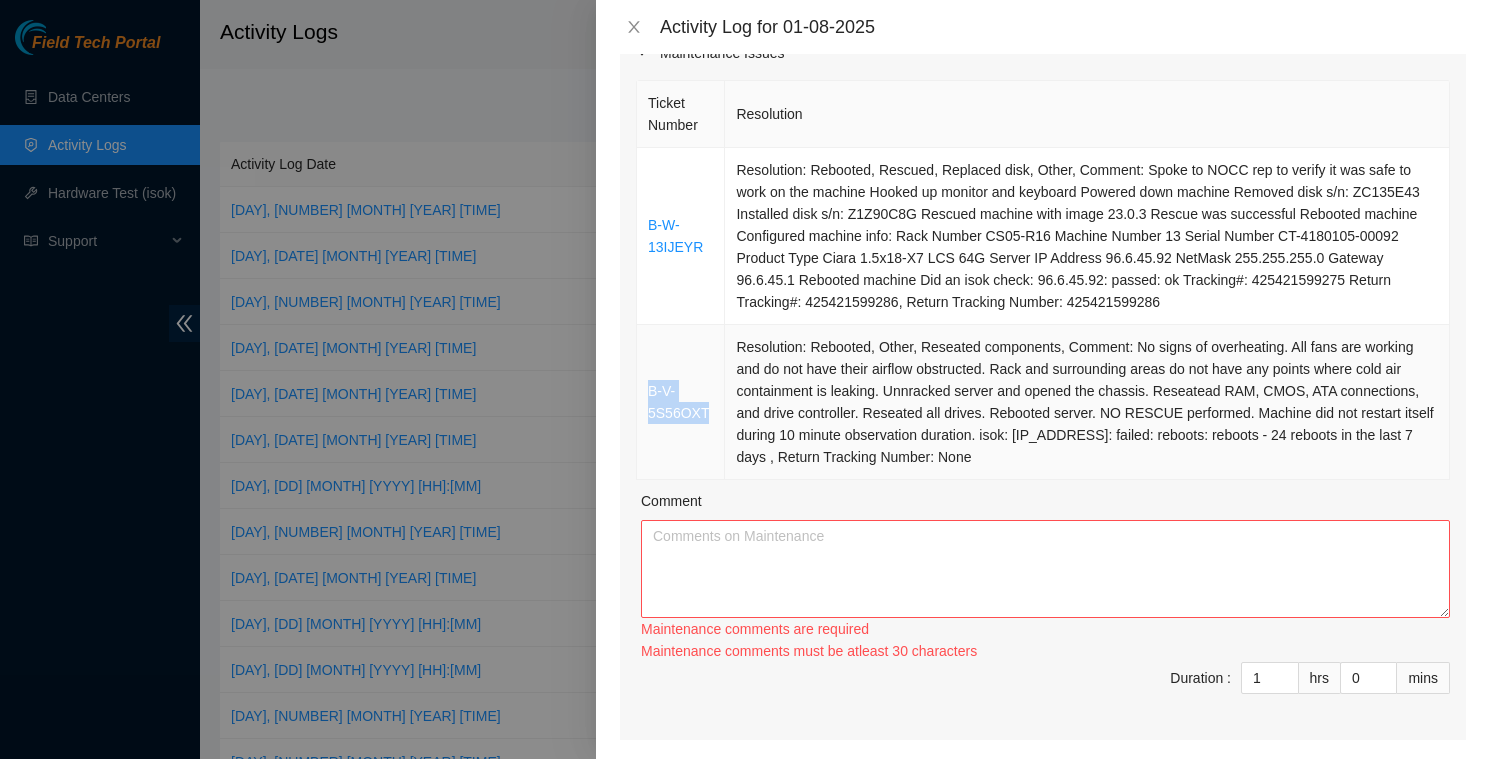 drag, startPoint x: 644, startPoint y: 390, endPoint x: 712, endPoint y: 408, distance: 70.34202 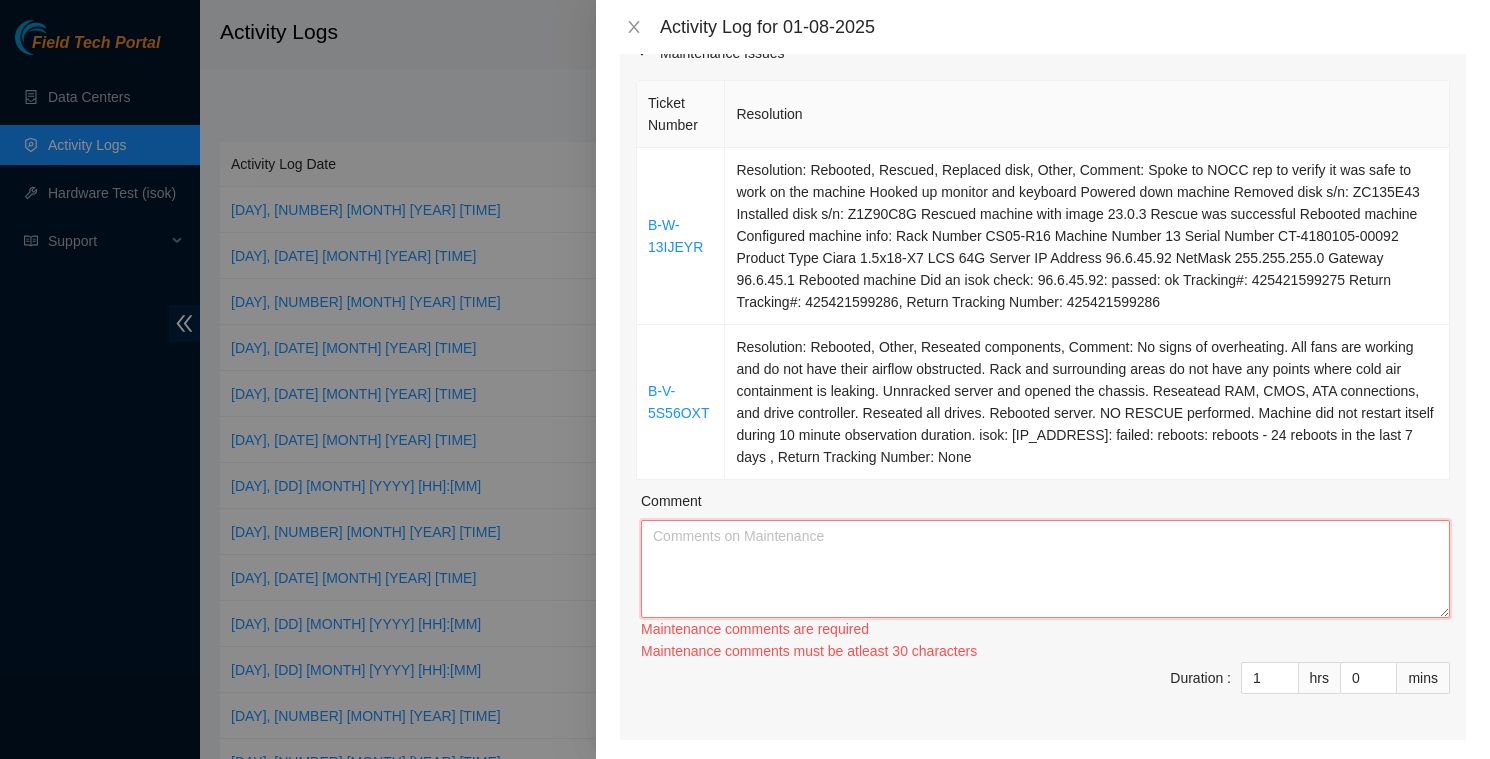 click on "Comment" at bounding box center (1045, 569) 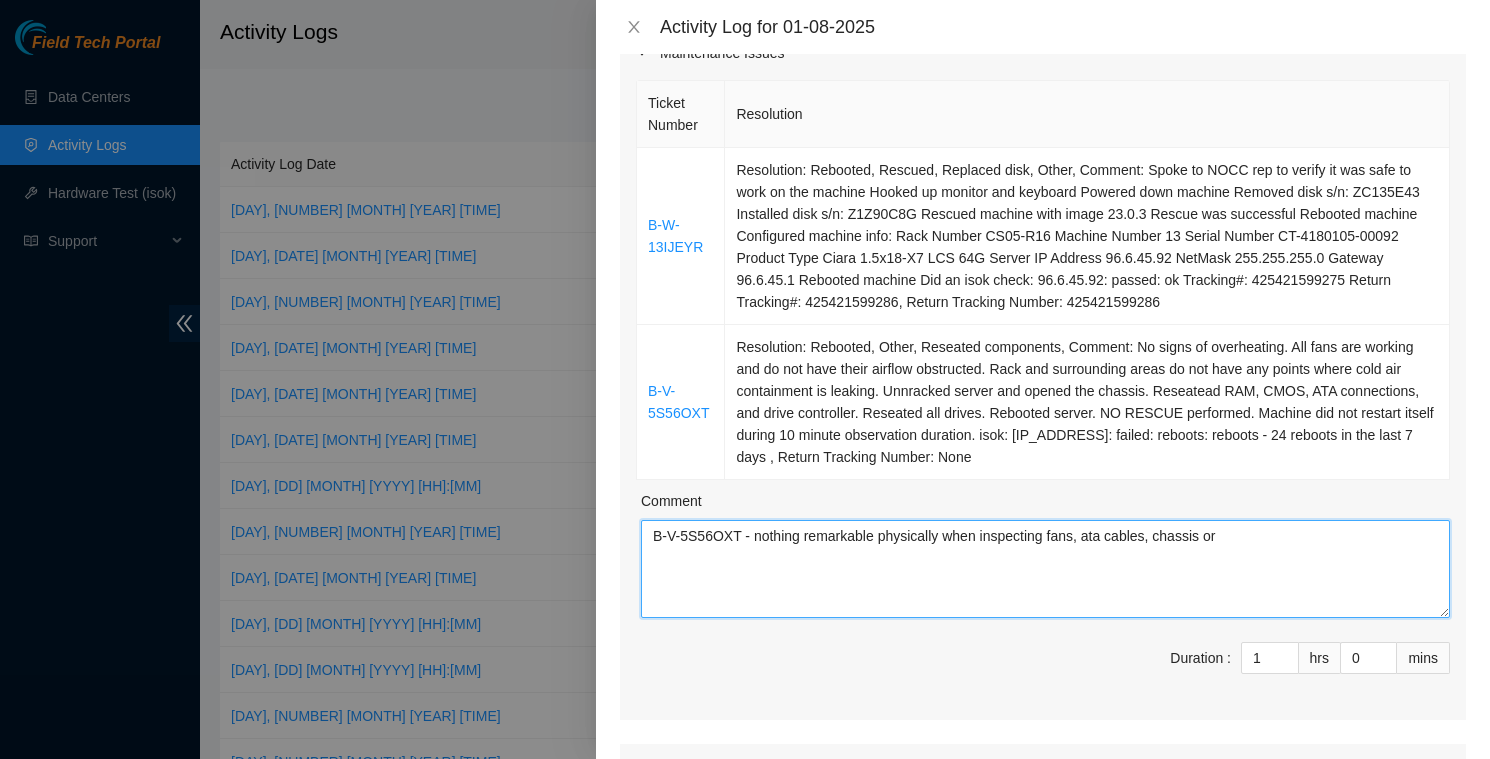 drag, startPoint x: 997, startPoint y: 536, endPoint x: 886, endPoint y: 534, distance: 111.01801 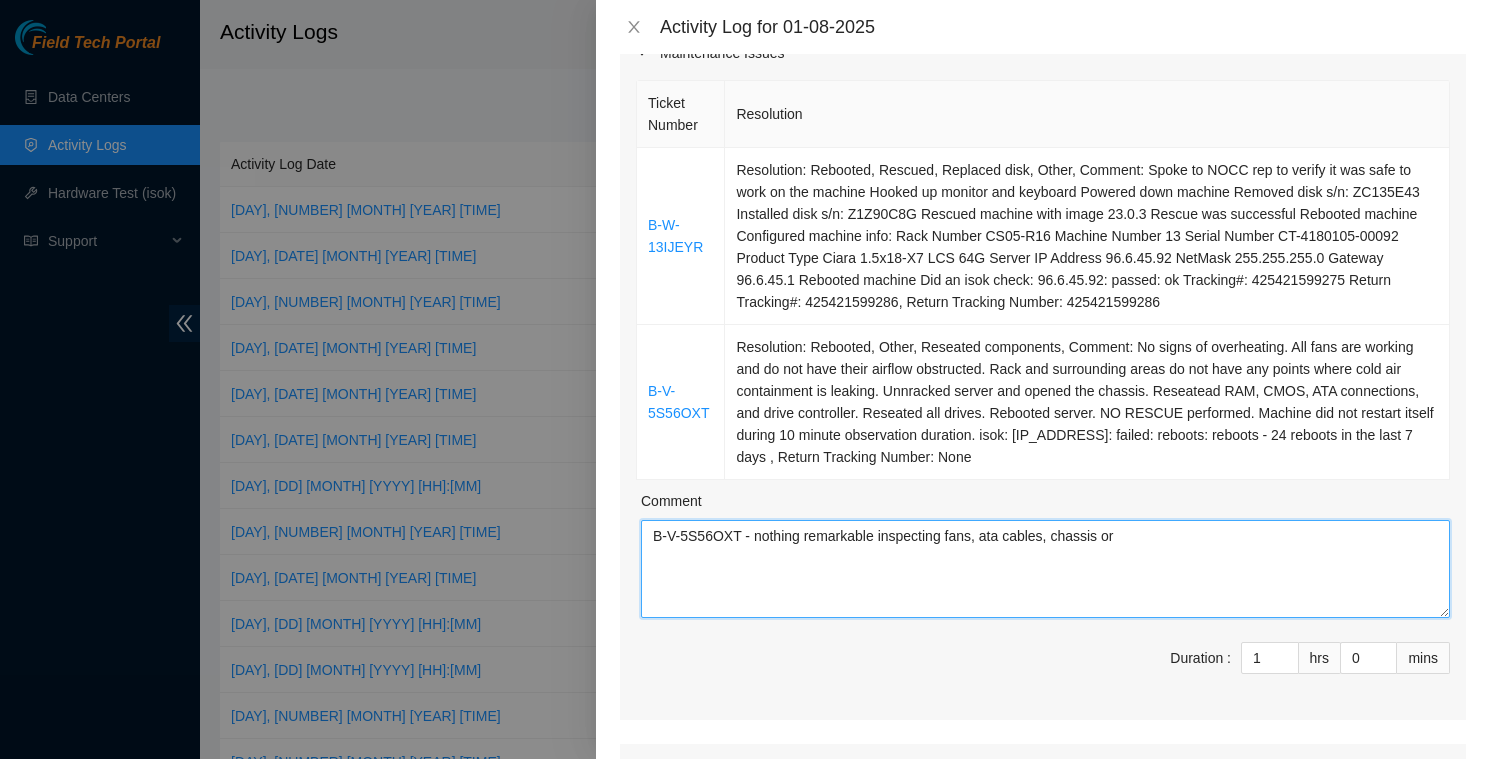 drag, startPoint x: 1131, startPoint y: 536, endPoint x: 957, endPoint y: 539, distance: 174.02586 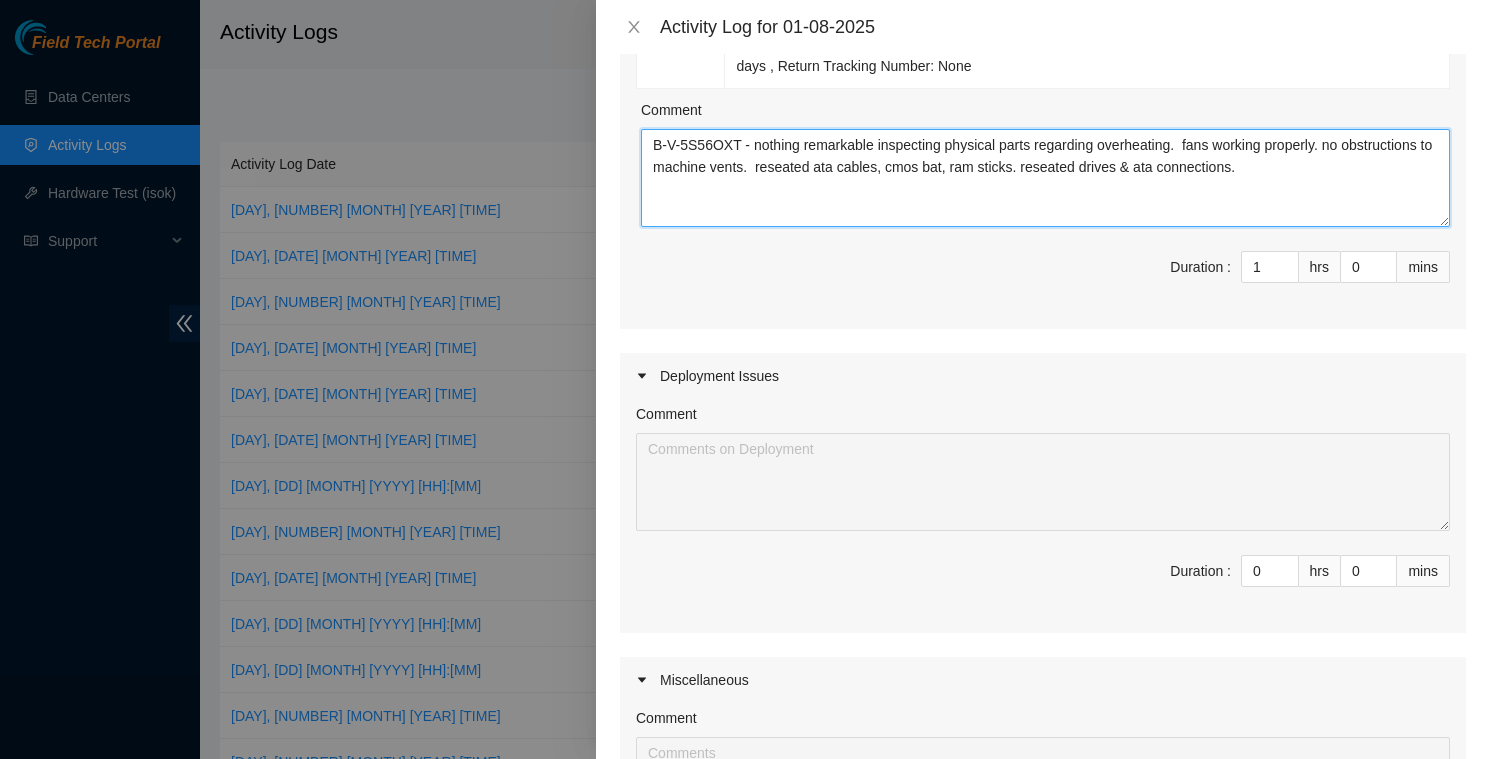 scroll, scrollTop: 978, scrollLeft: 0, axis: vertical 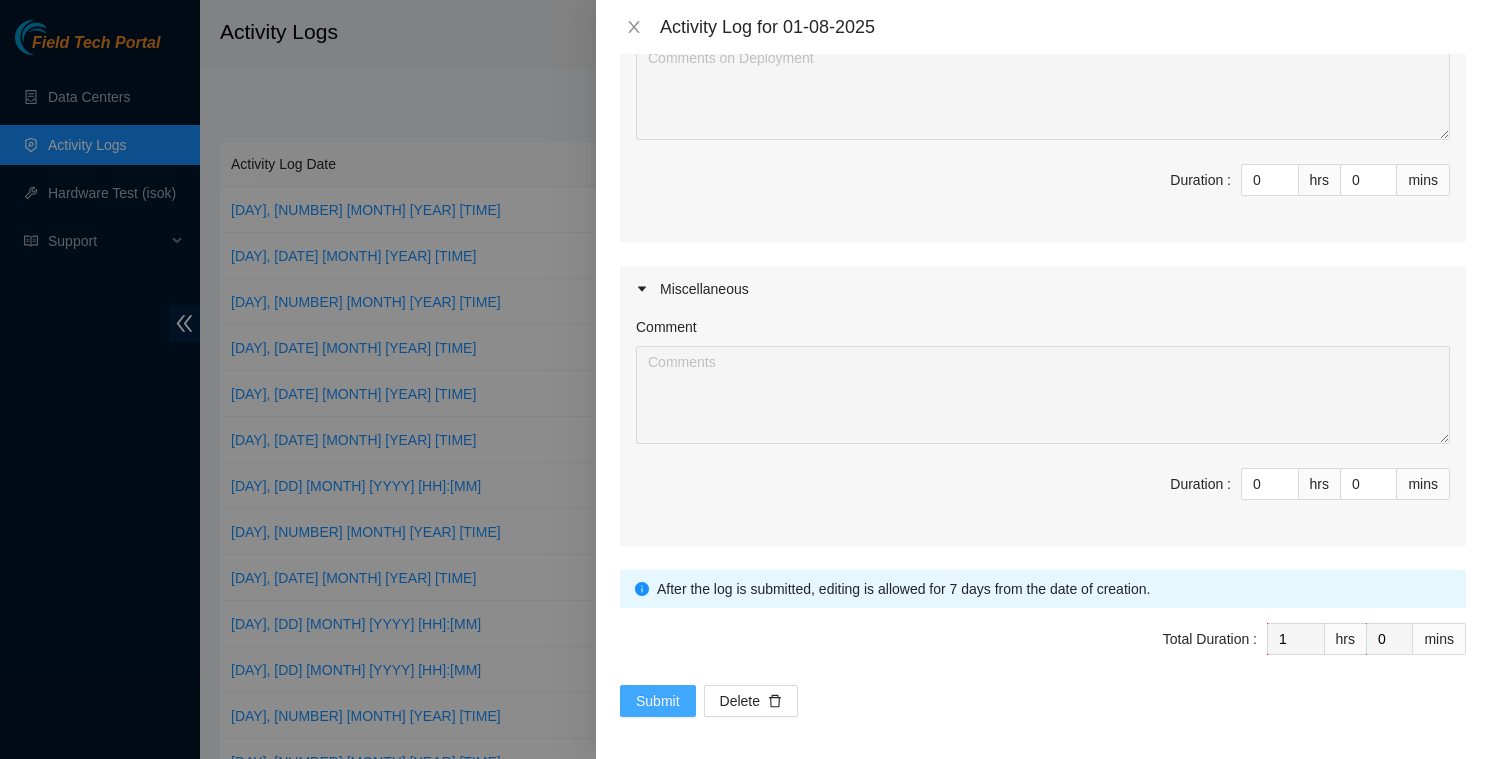 type on "B-V-5S56OXT - nothing remarkable inspecting physical parts regarding overheating.  fans working properly. no obstructions to machine vents.  reseated ata cables, cmos bat, ram sticks. reseated drives & ata connections." 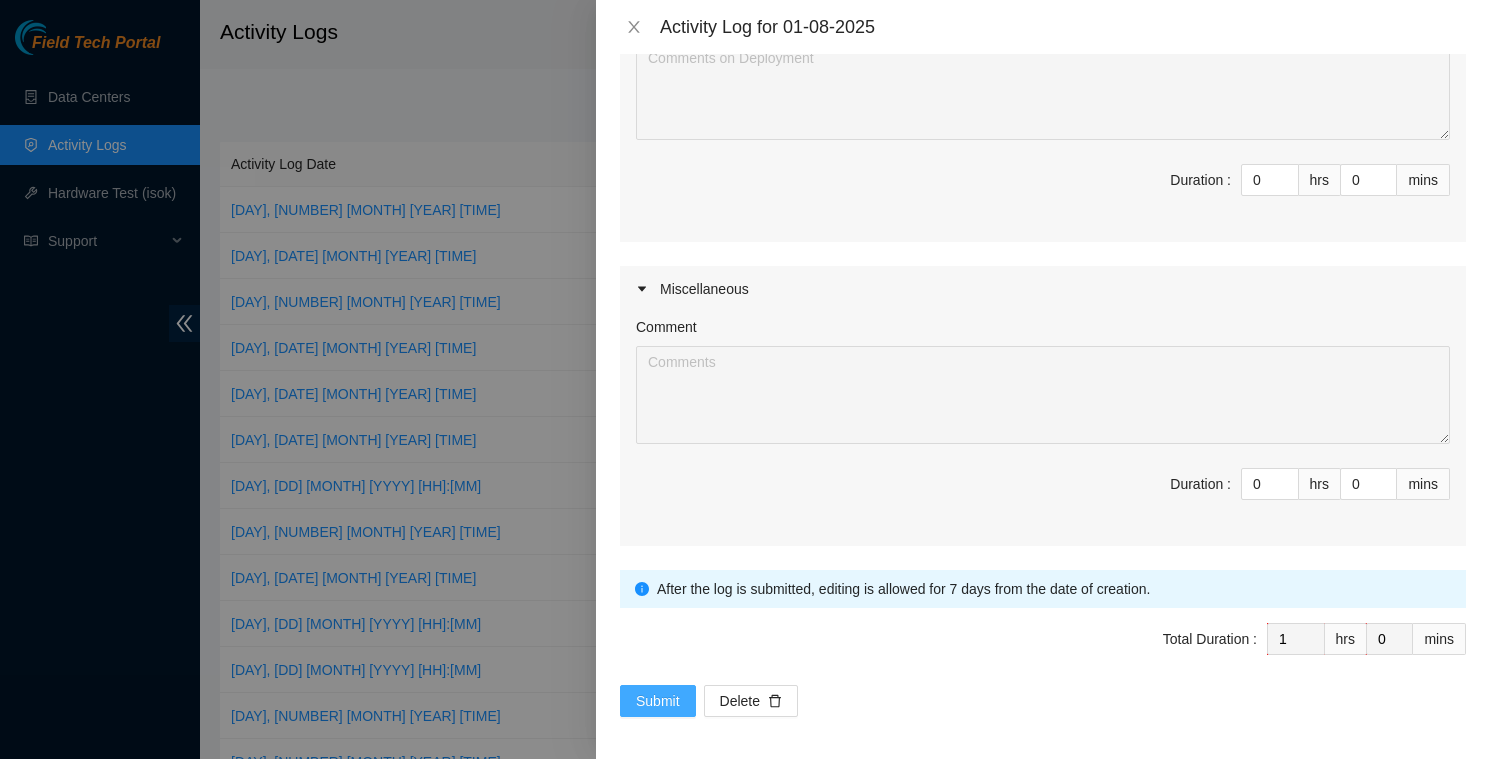 click on "Submit" at bounding box center [658, 701] 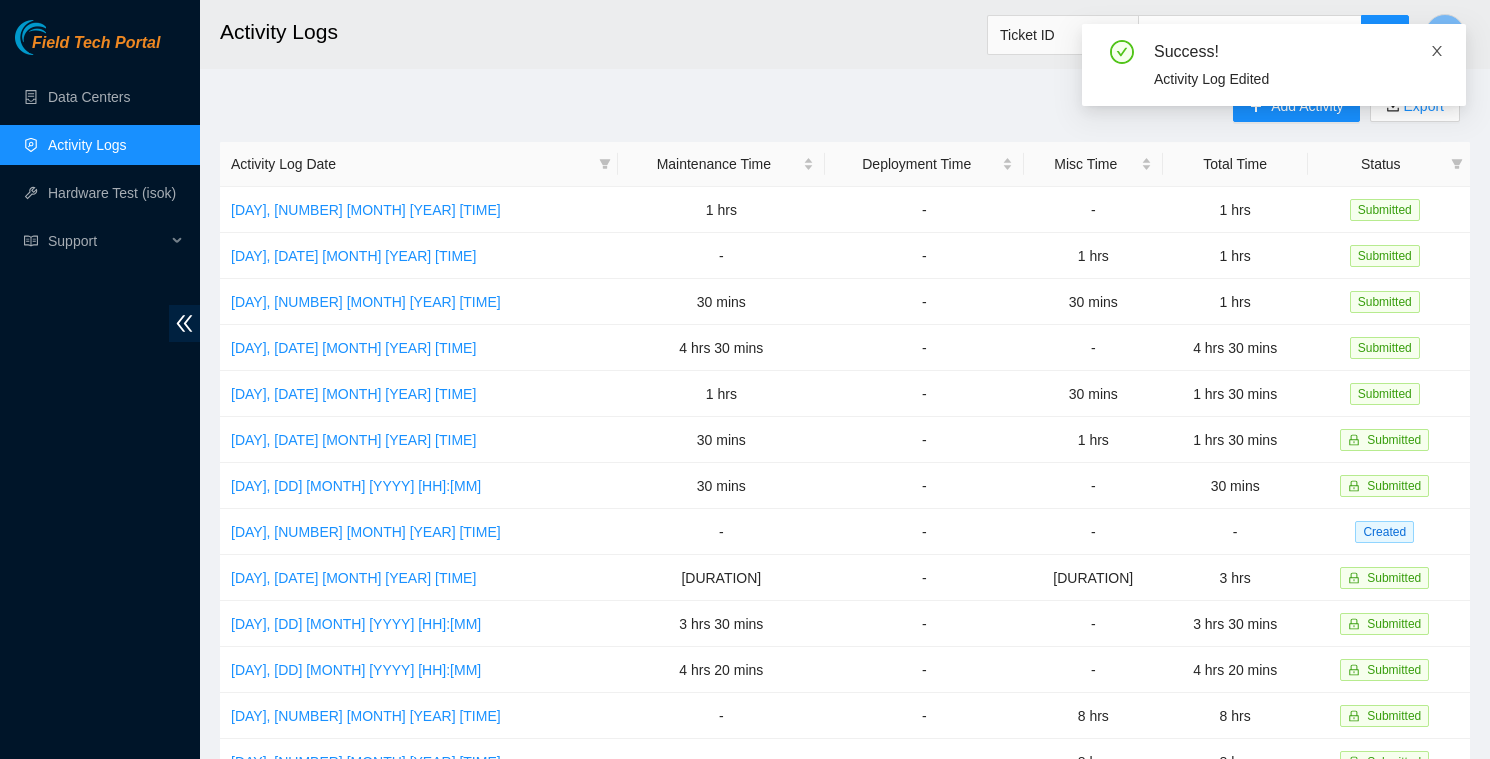click 